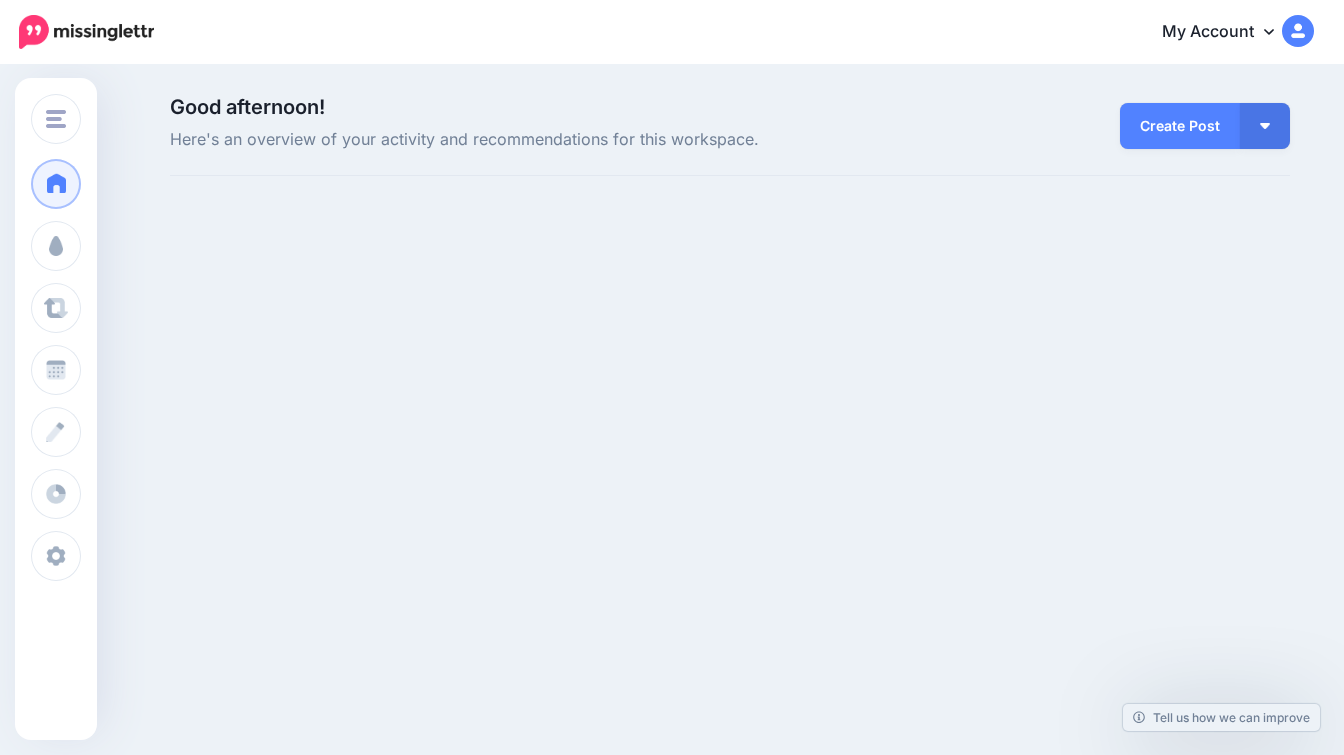 scroll, scrollTop: 0, scrollLeft: 0, axis: both 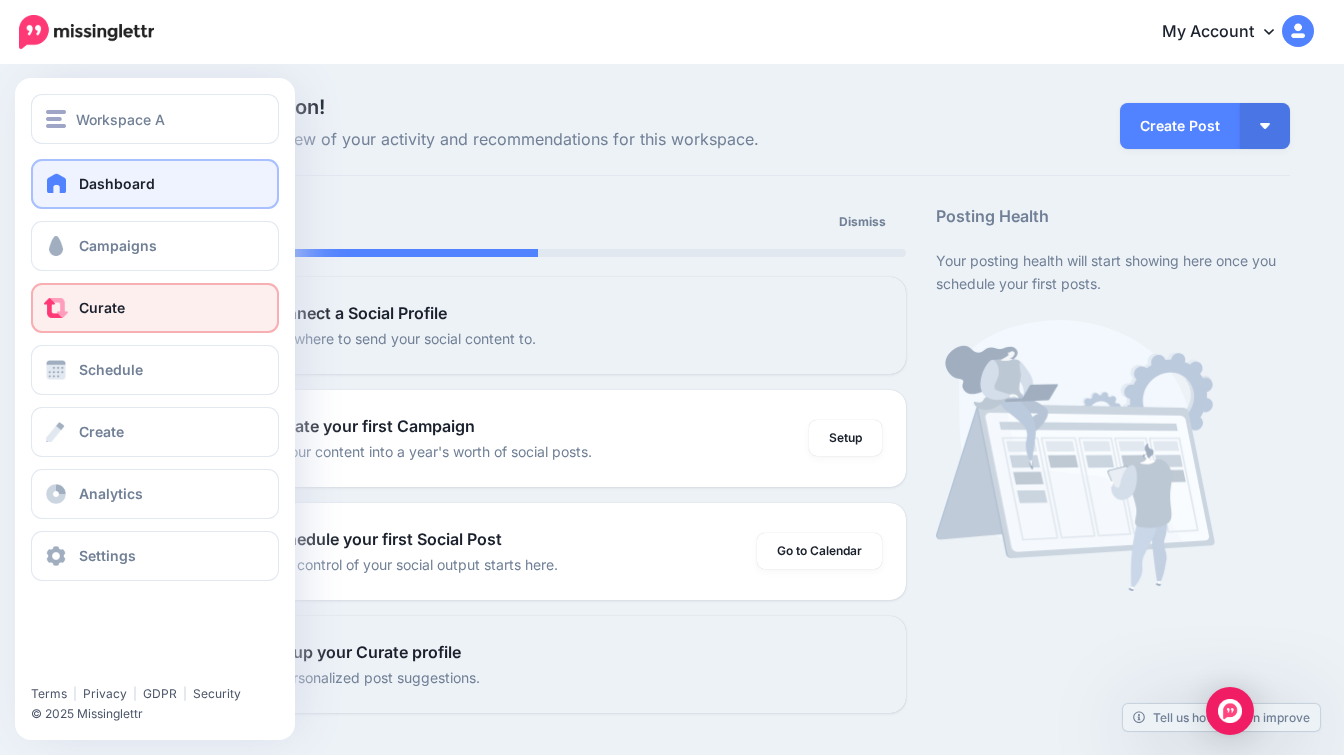 click on "Curate" at bounding box center [155, 308] 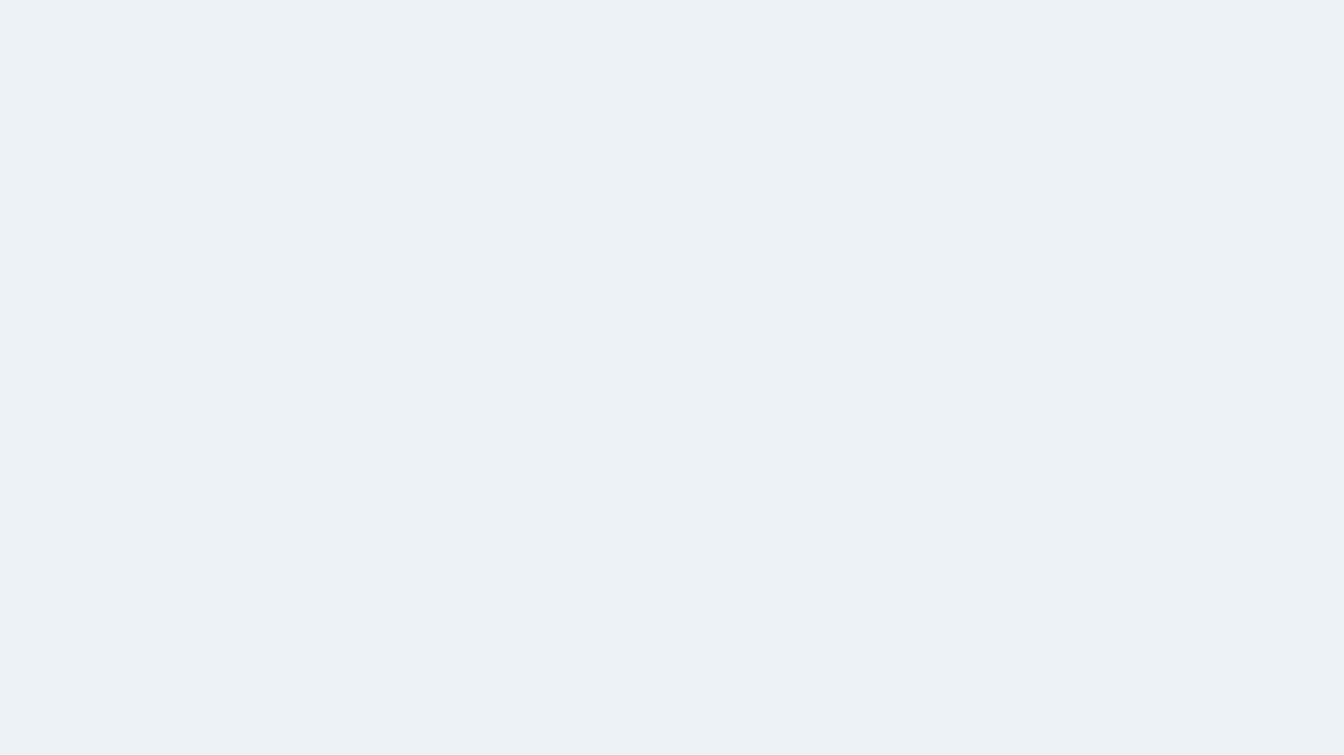 scroll, scrollTop: 0, scrollLeft: 0, axis: both 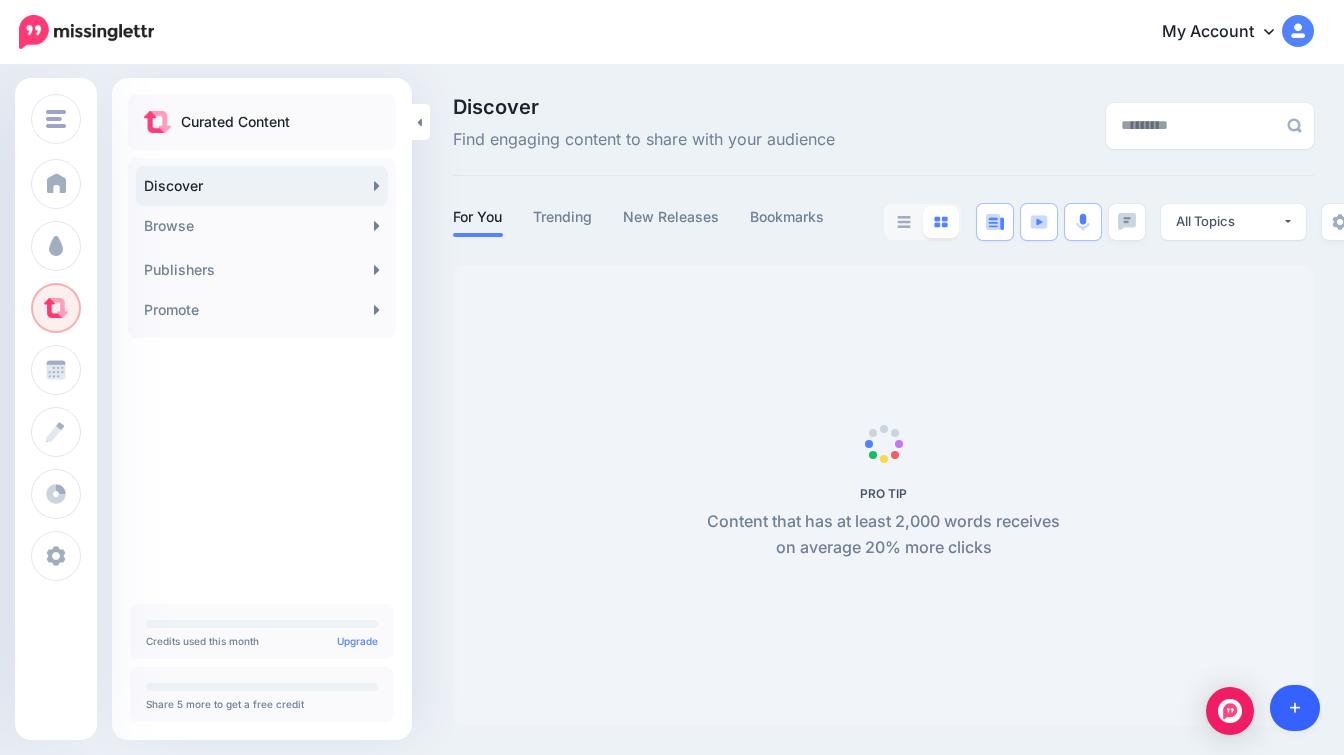 click 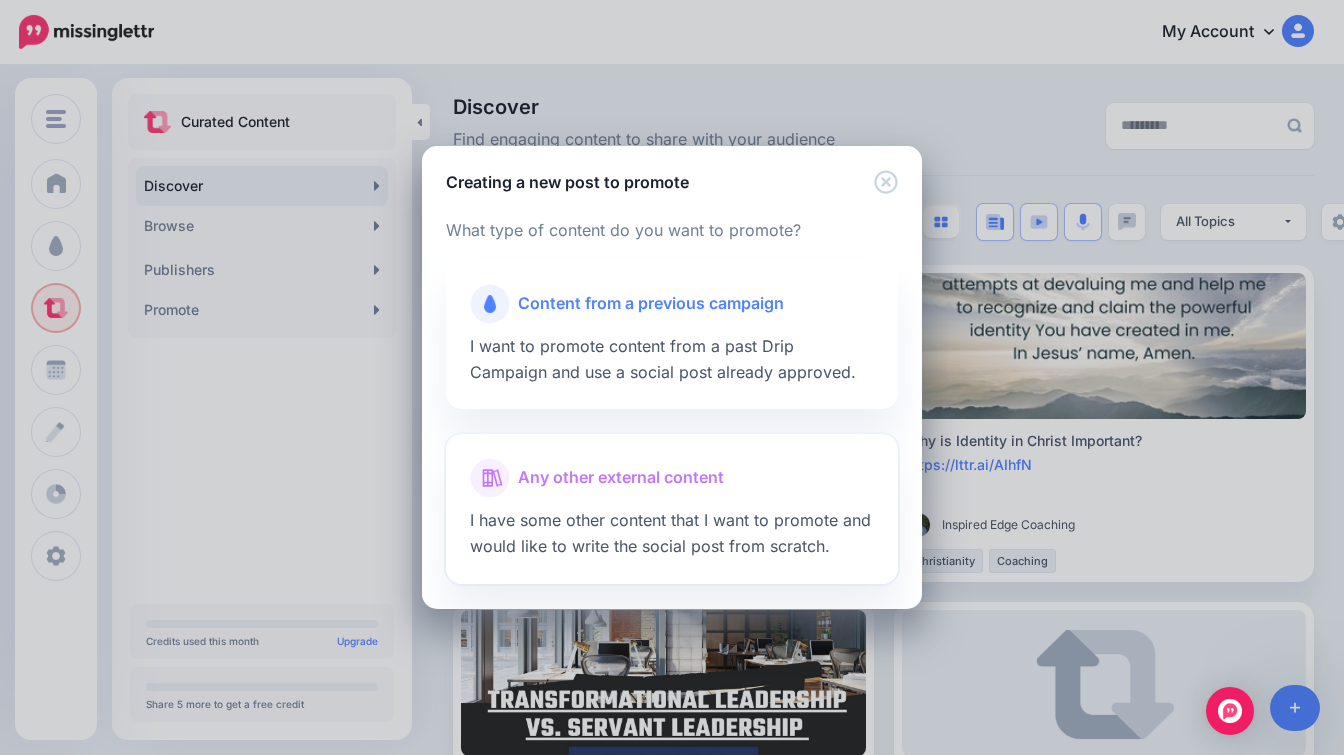 click on "Any other external content" at bounding box center (672, 478) 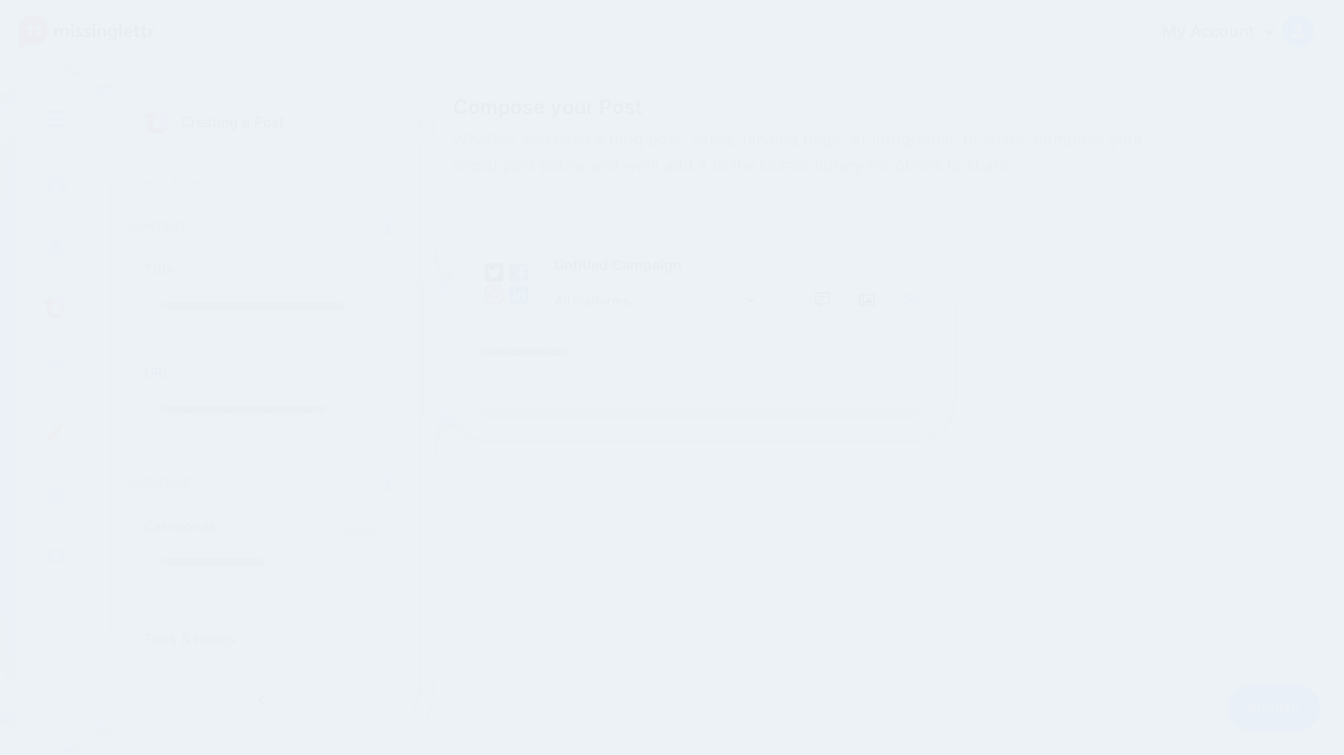 scroll, scrollTop: 0, scrollLeft: 0, axis: both 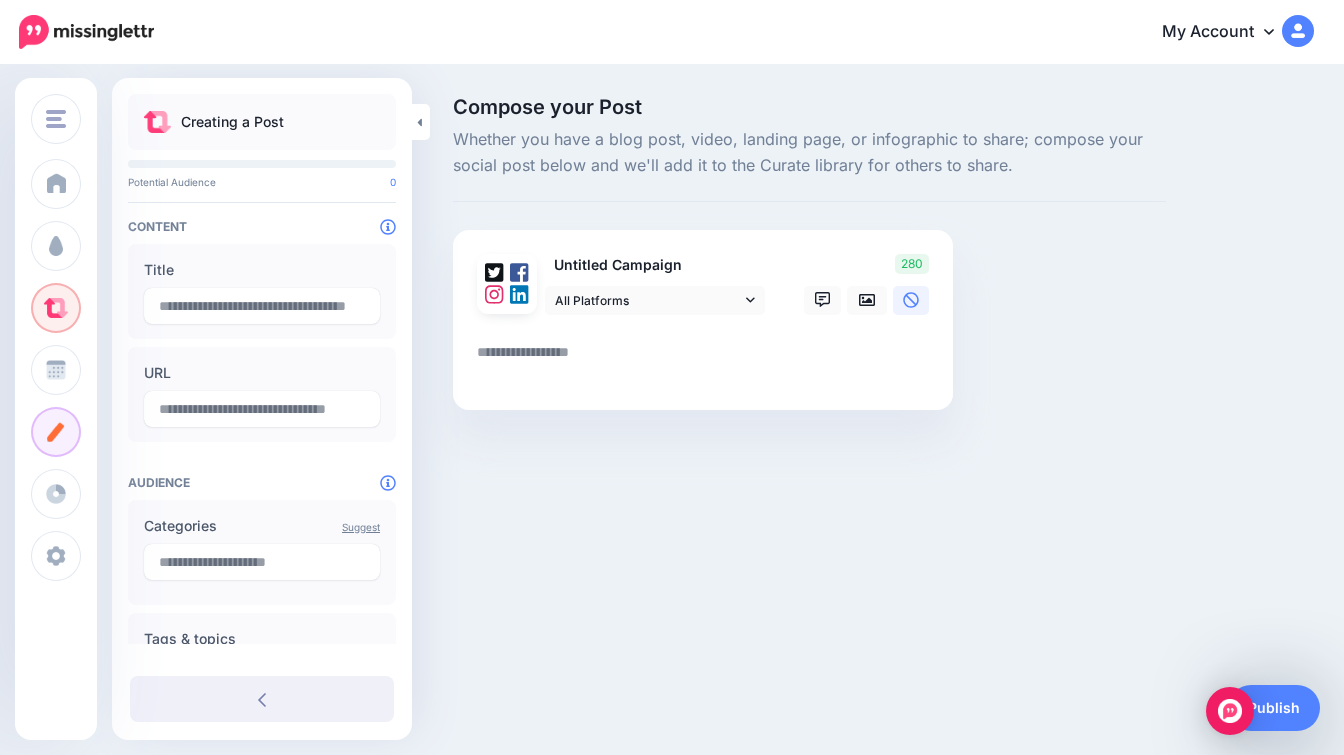 click at bounding box center (707, 359) 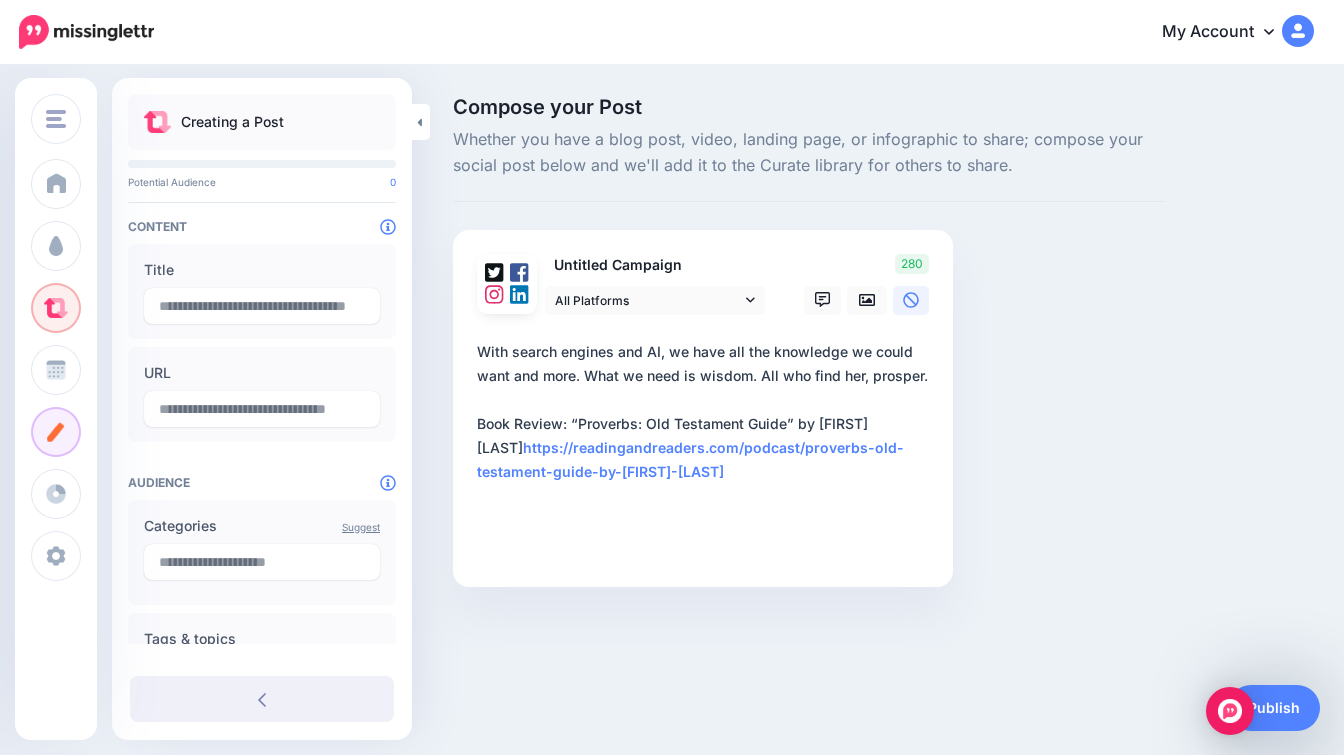 type on "**********" 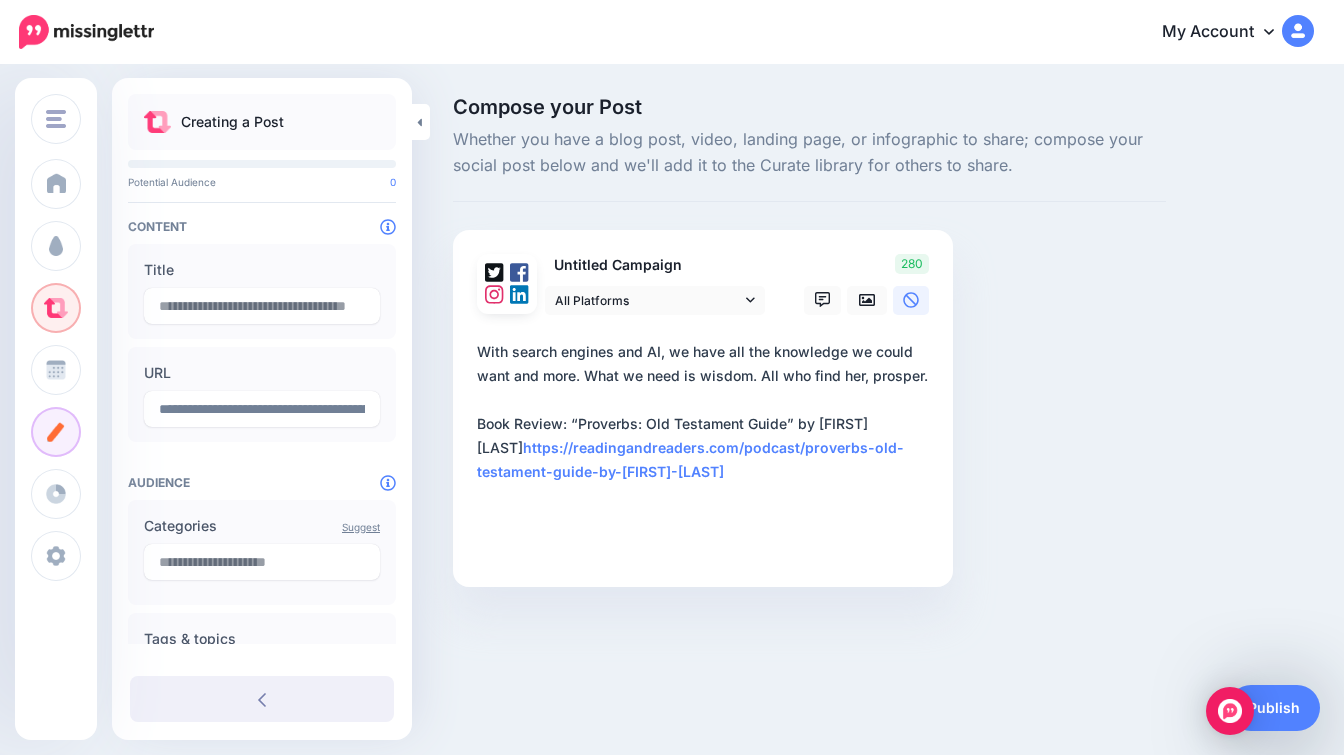 type on "**********" 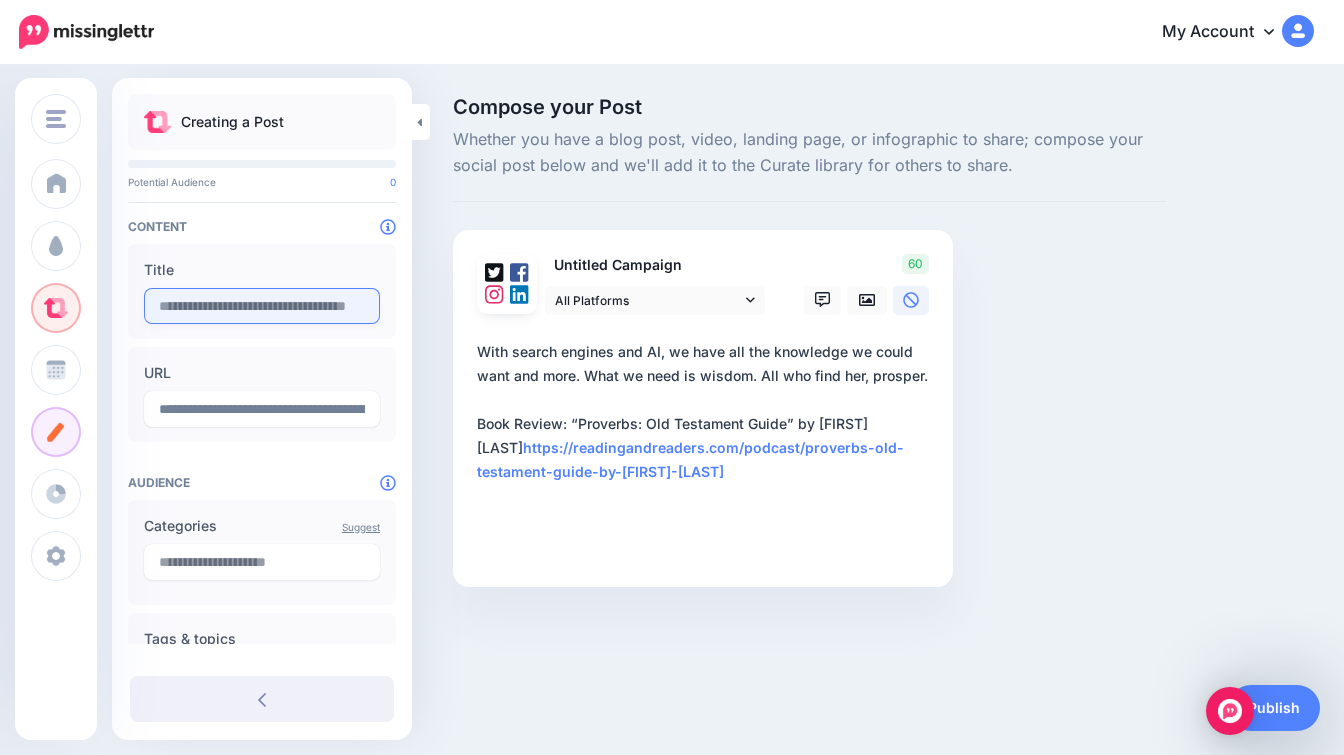 click at bounding box center [262, 306] 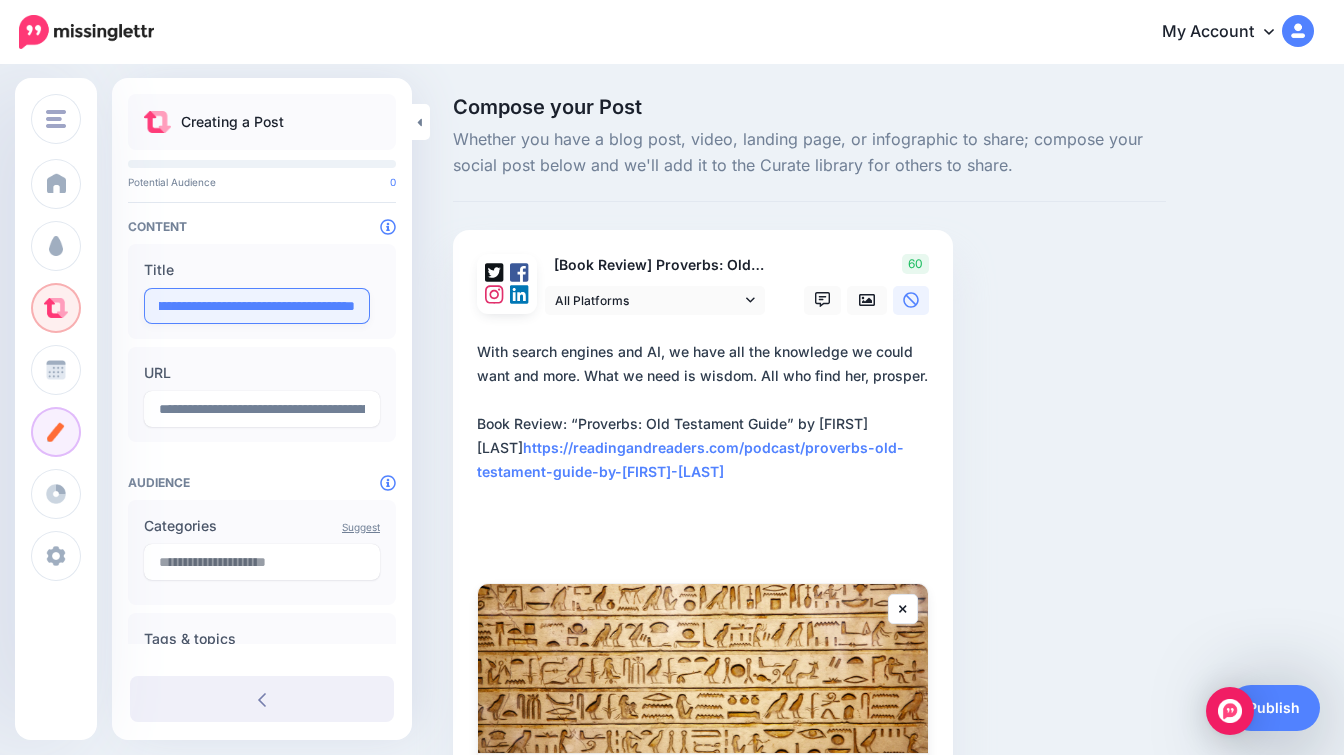 scroll, scrollTop: 0, scrollLeft: 244, axis: horizontal 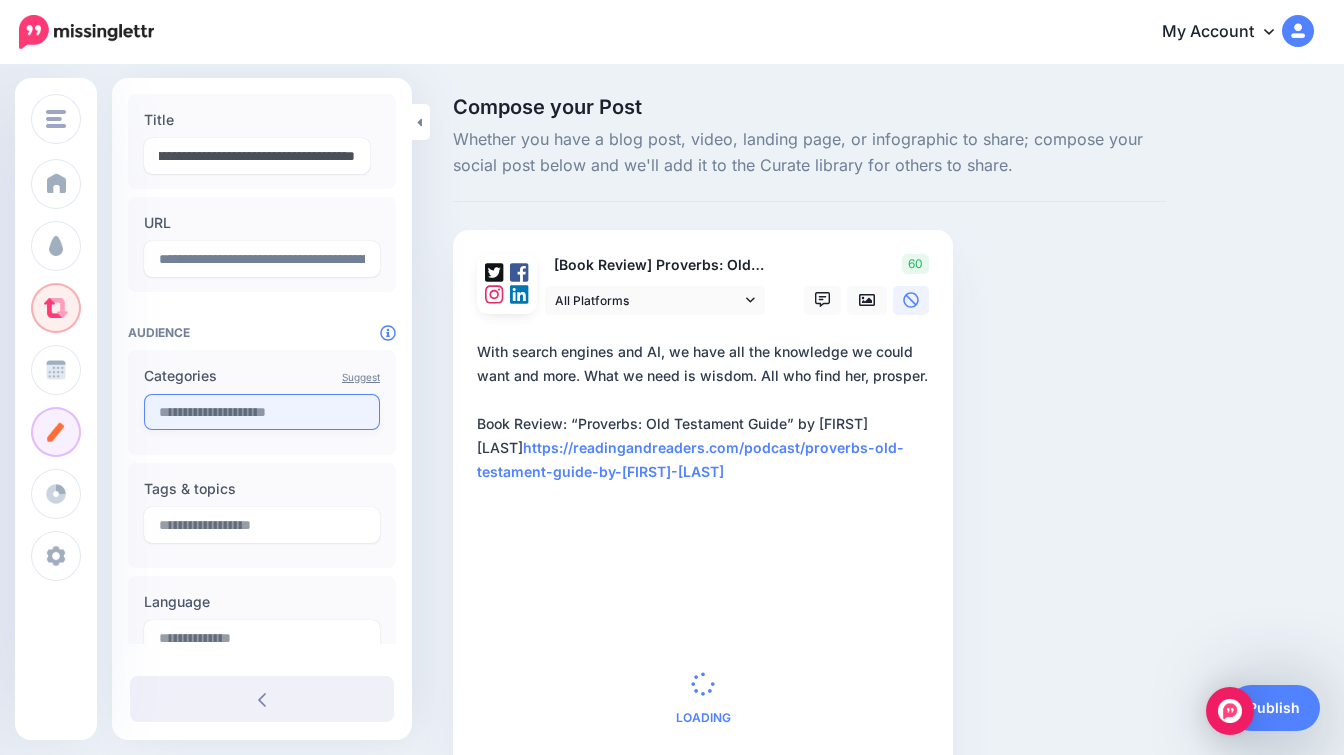 type on "**********" 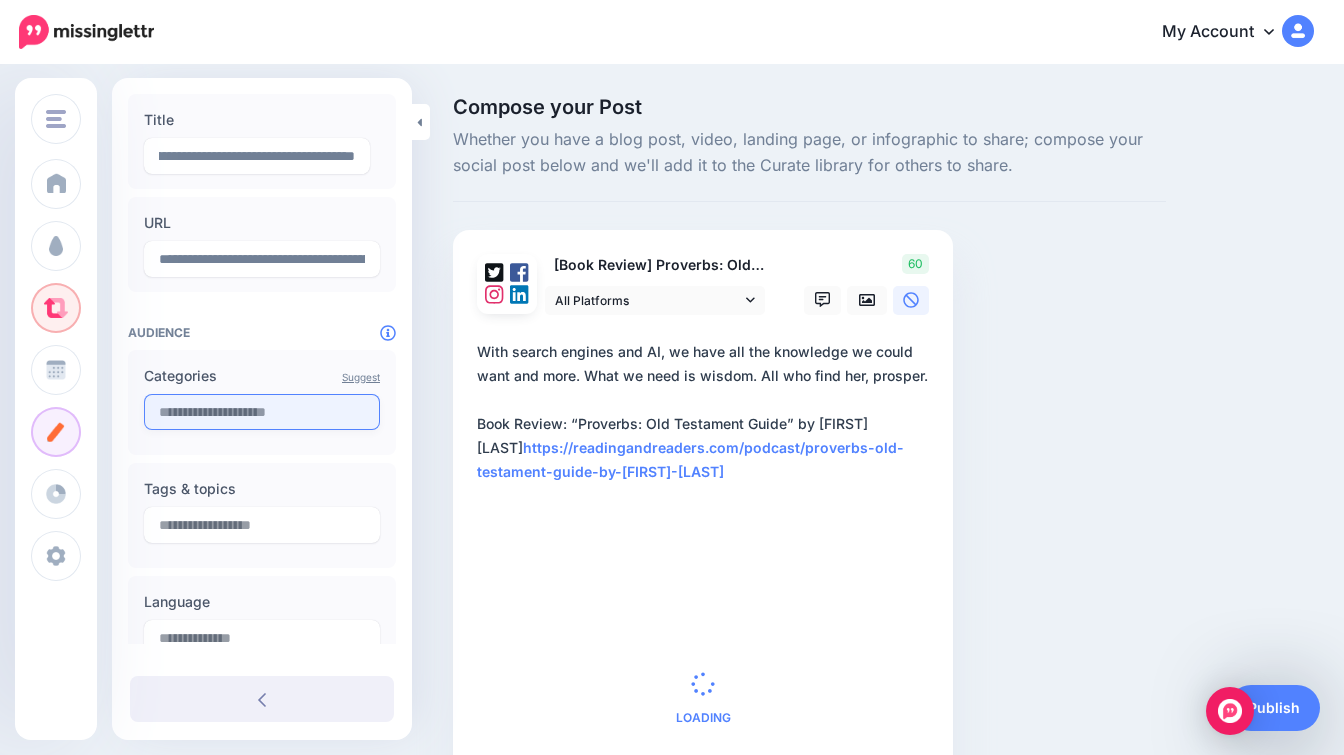 click at bounding box center [262, 412] 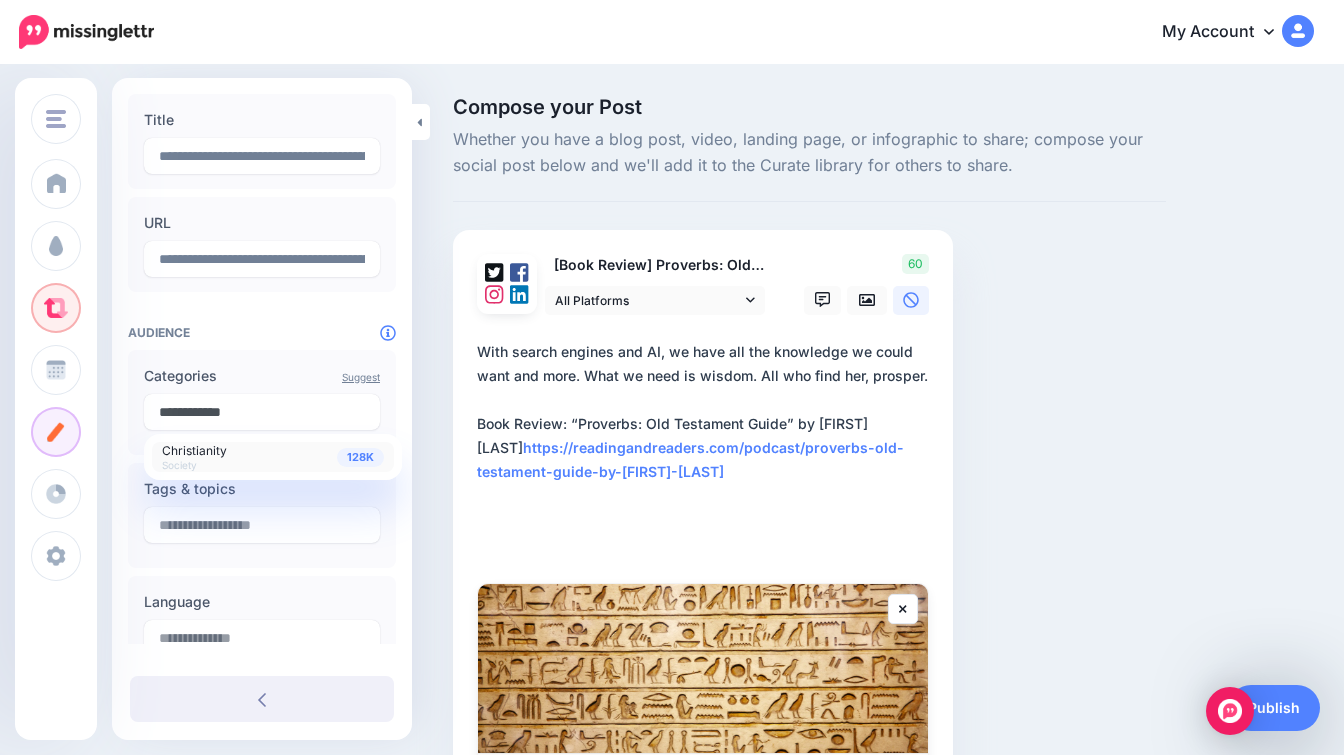 type on "**********" 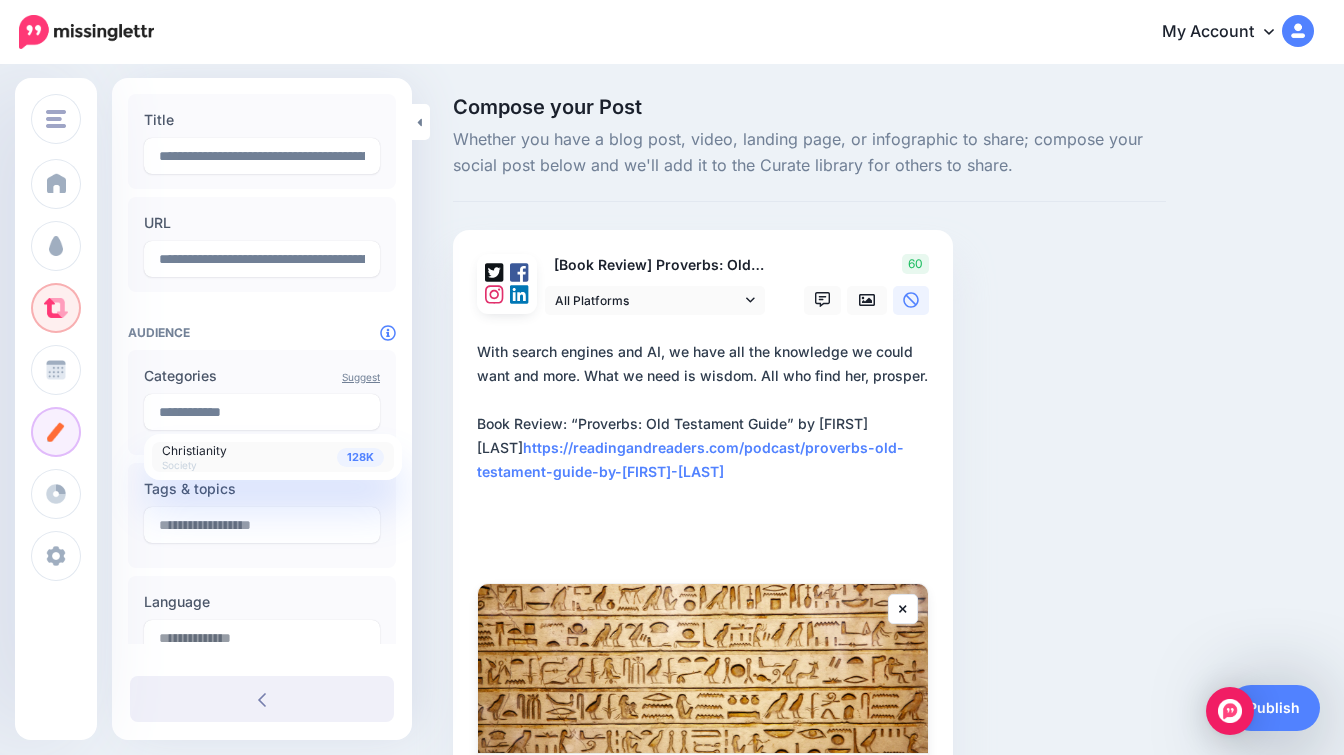 click on "128K
Christianity
Society" at bounding box center [273, 457] 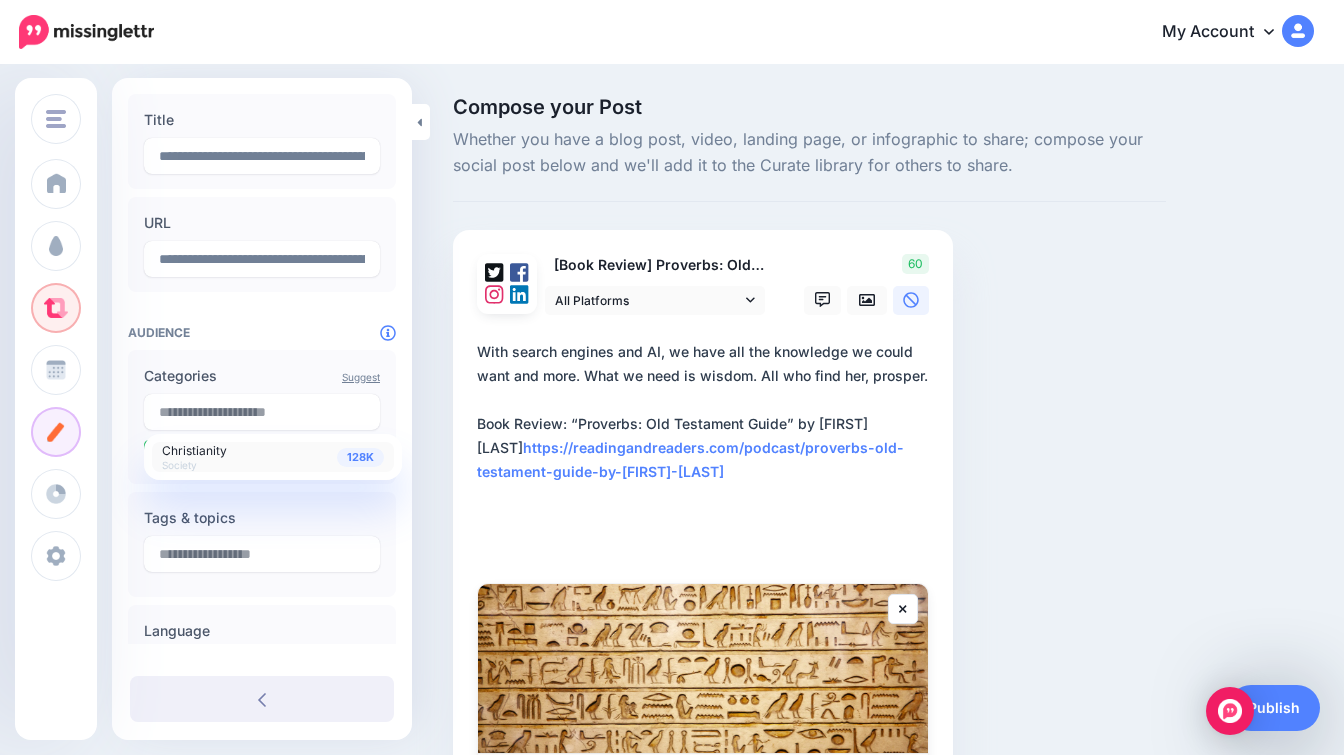 click on "Tags & topics" at bounding box center (262, 518) 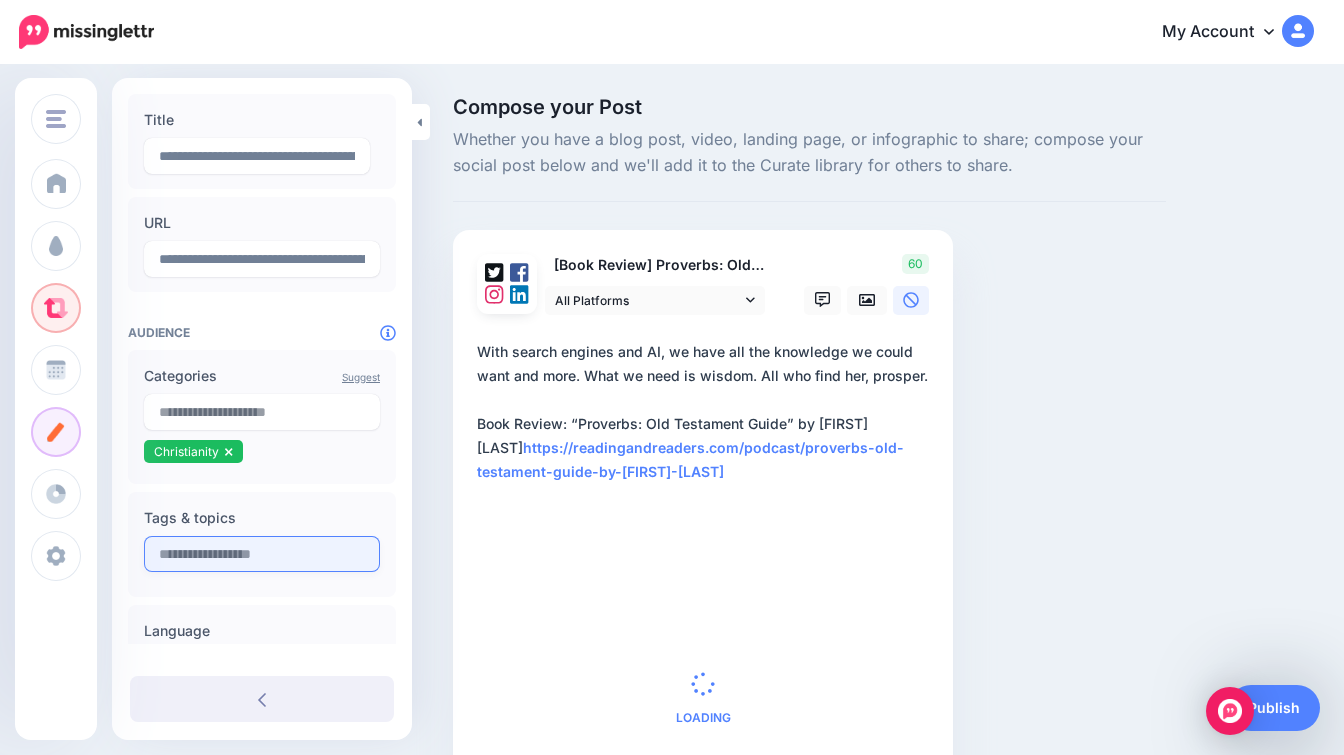 click at bounding box center [262, 554] 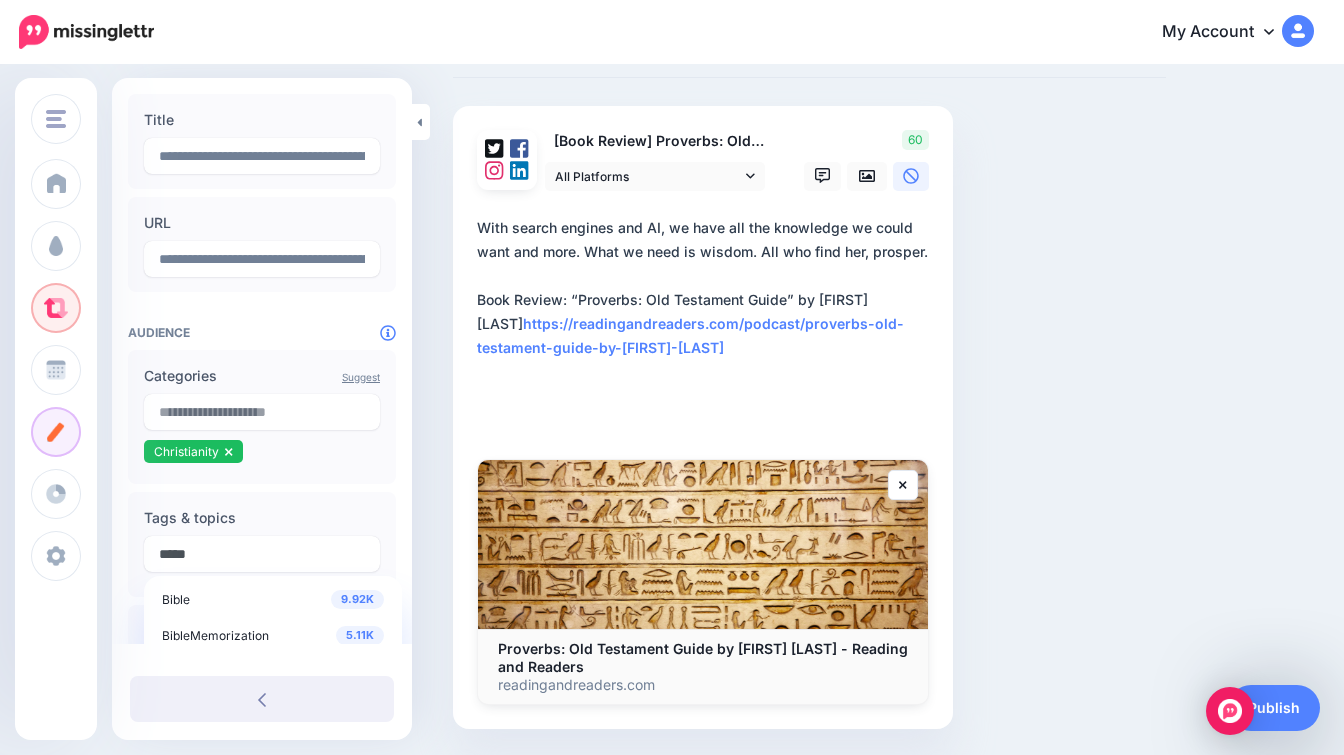 scroll, scrollTop: 131, scrollLeft: 0, axis: vertical 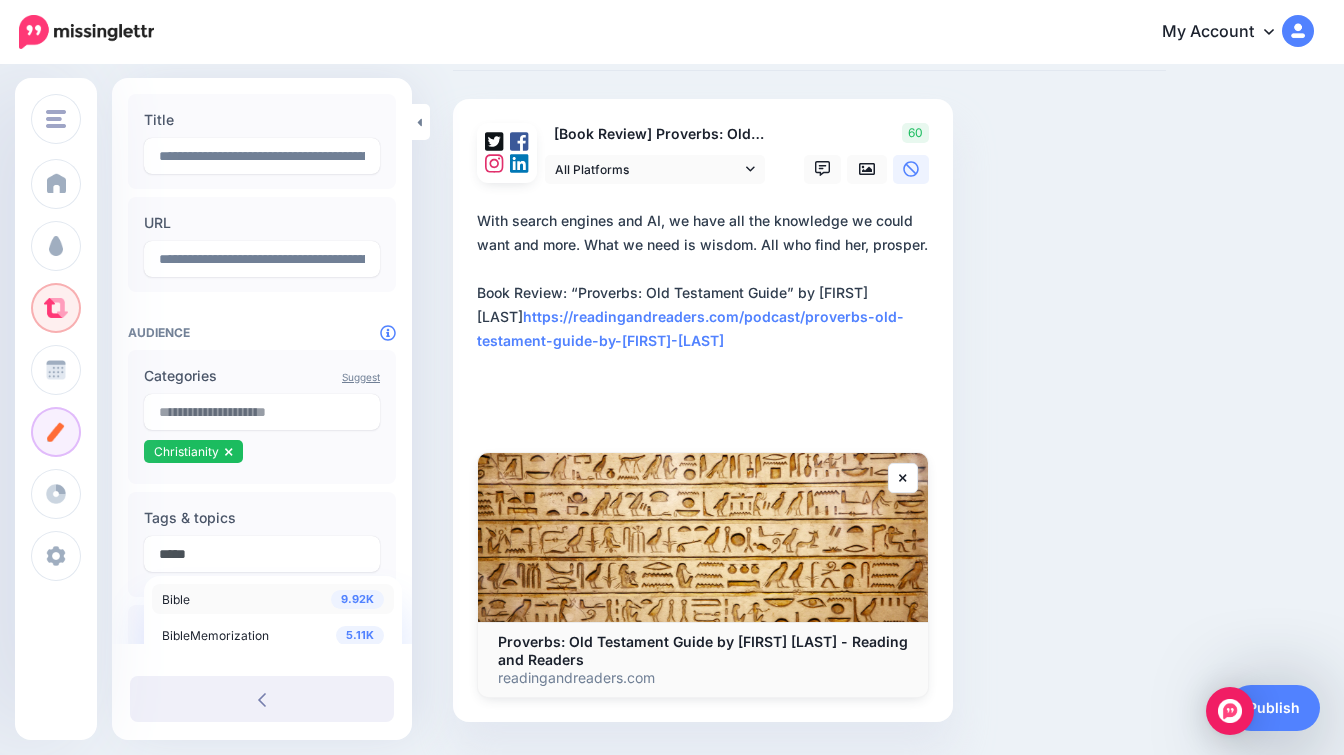 type on "*****" 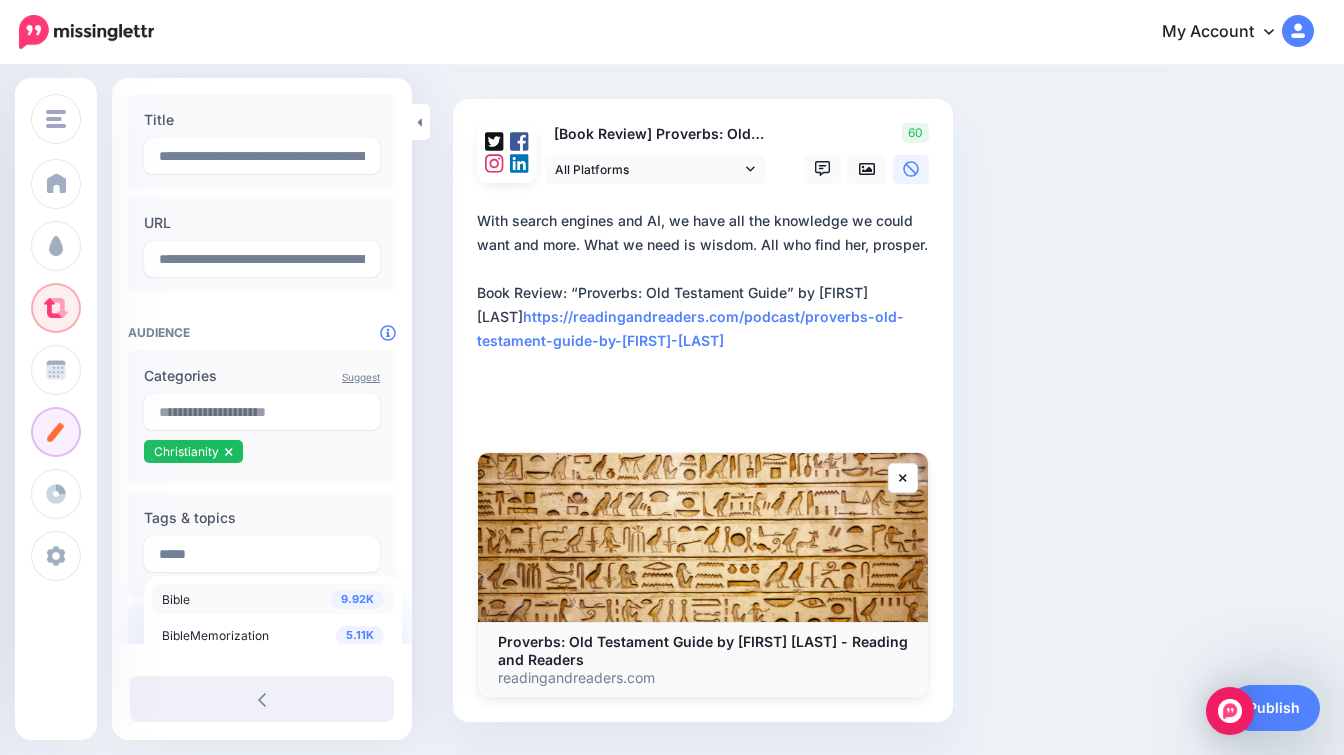 click on "Bible" at bounding box center (176, 599) 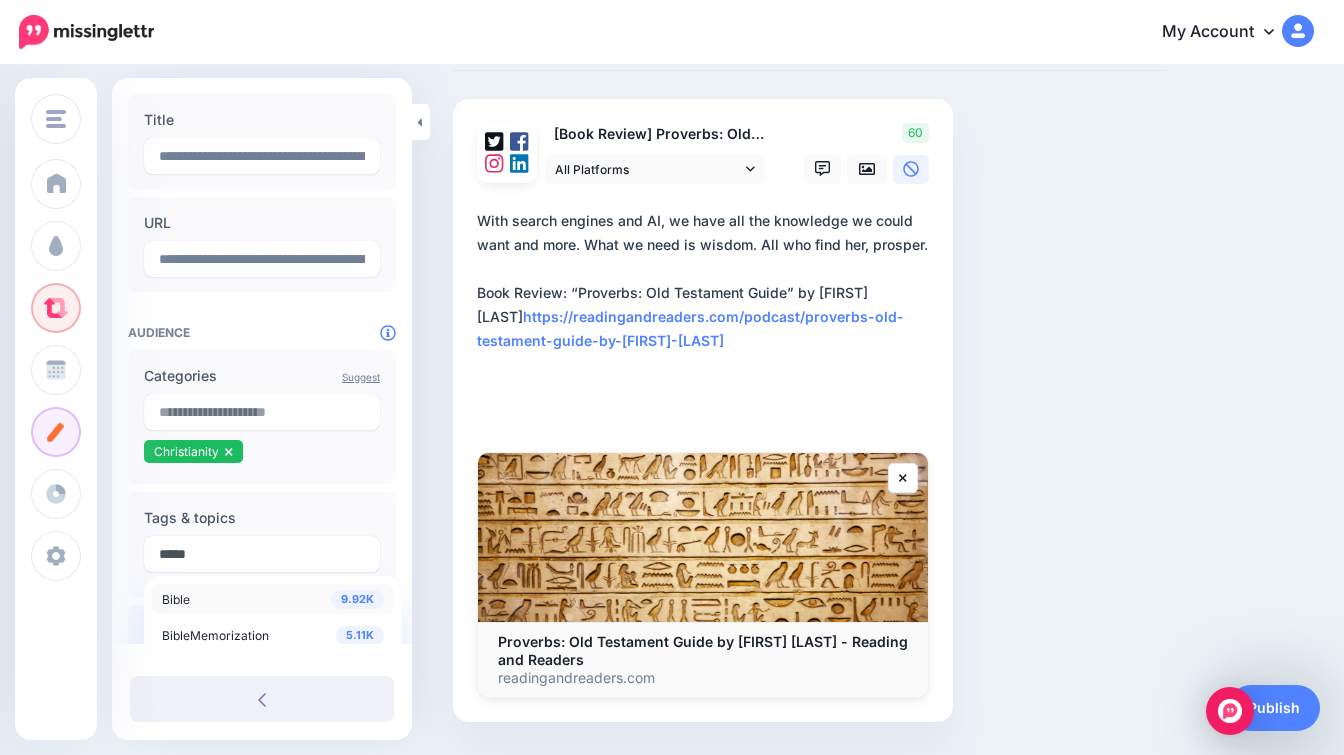 type 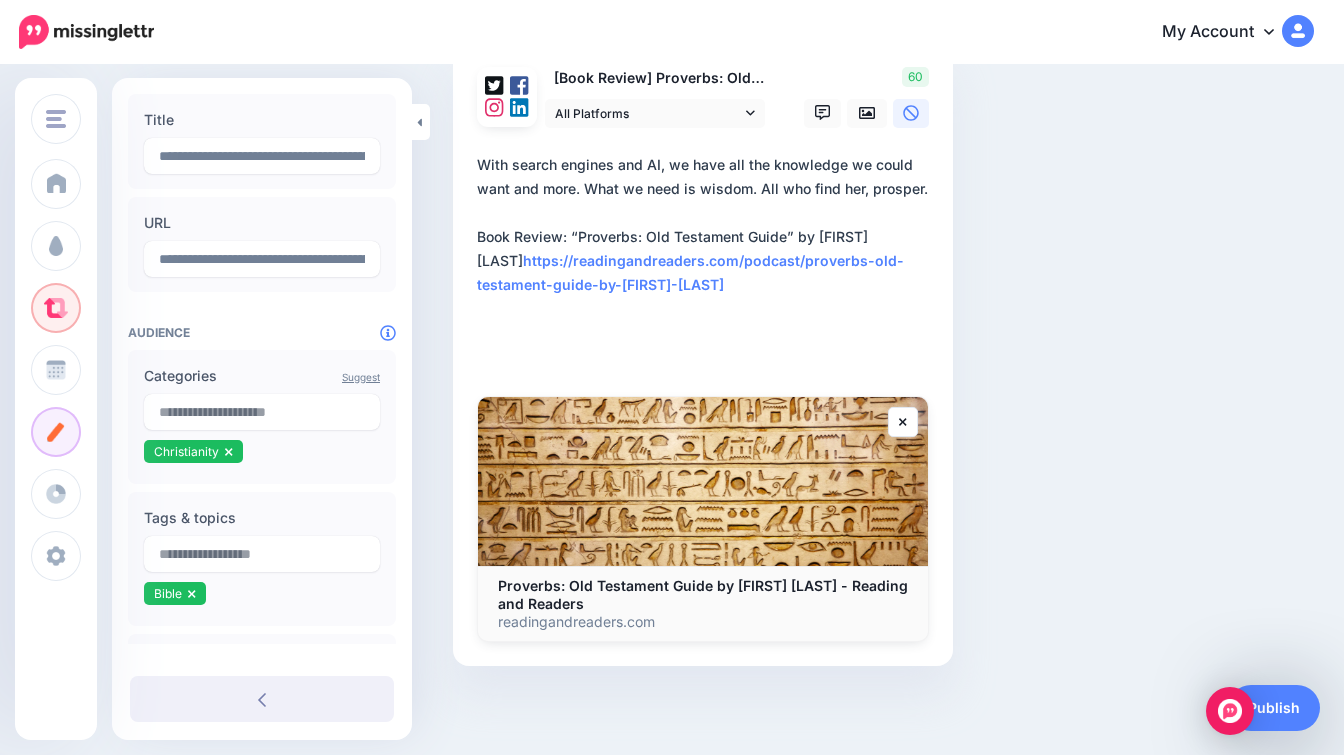 scroll, scrollTop: 171, scrollLeft: 0, axis: vertical 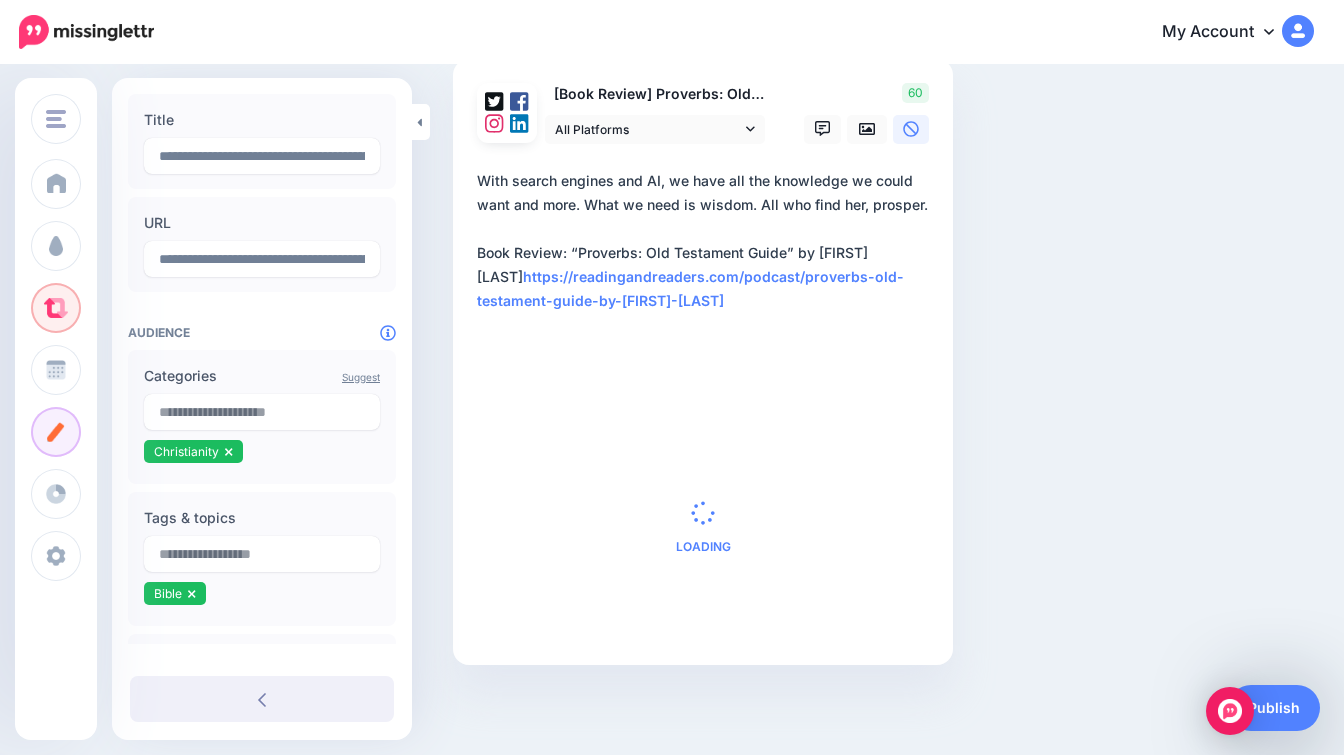 click on "Bible" at bounding box center (262, 596) 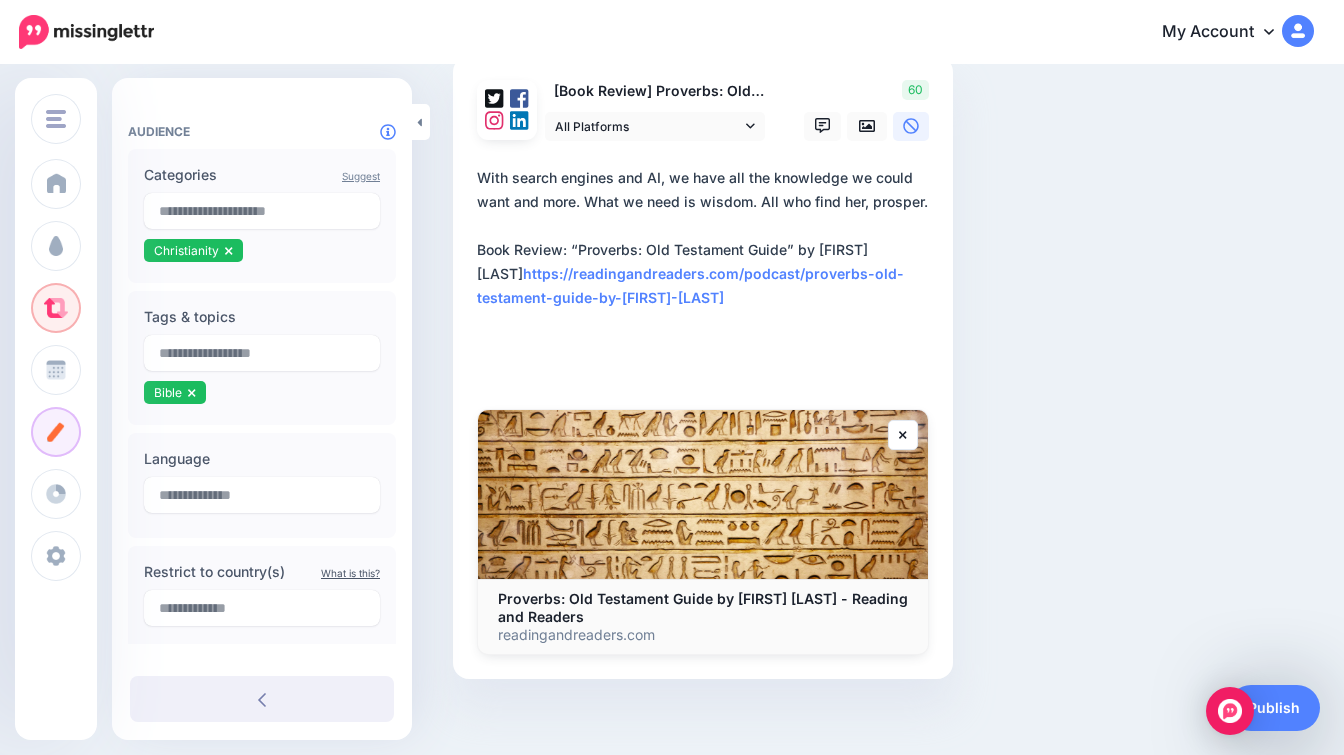 scroll, scrollTop: 382, scrollLeft: 0, axis: vertical 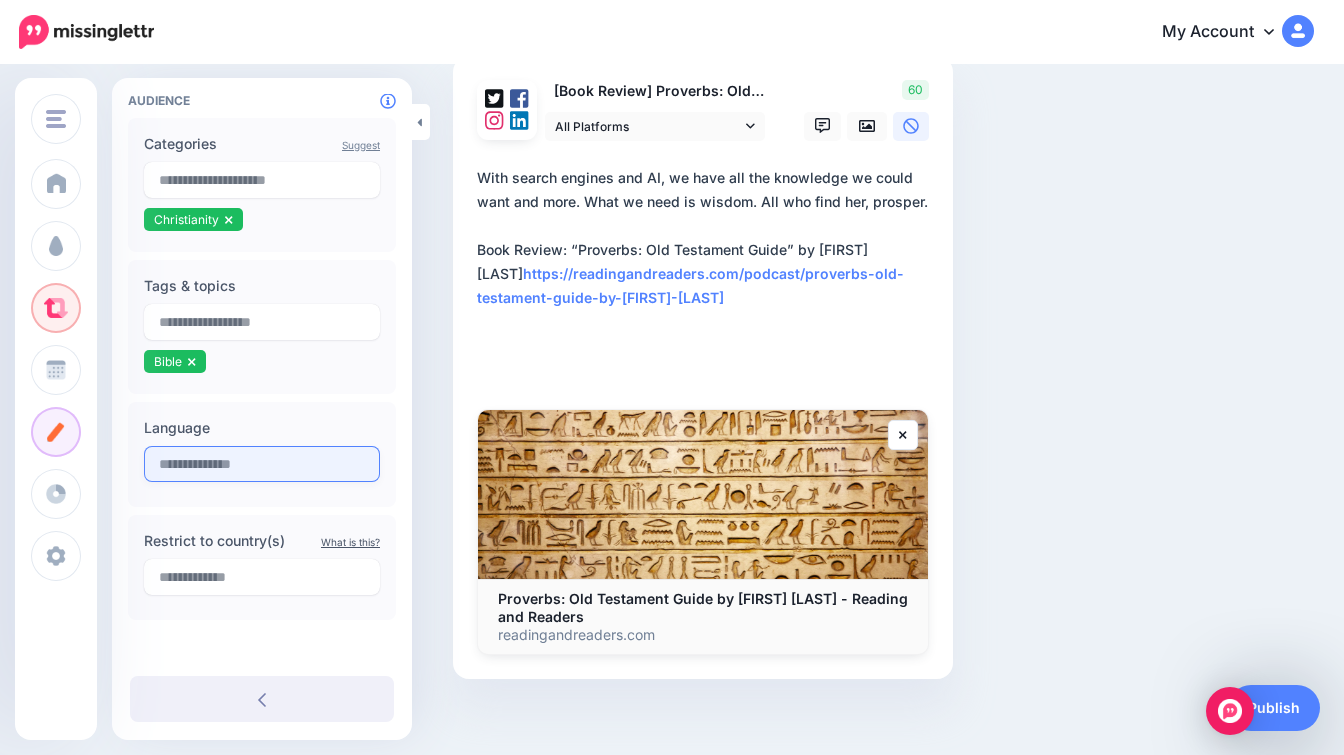 click at bounding box center [262, 464] 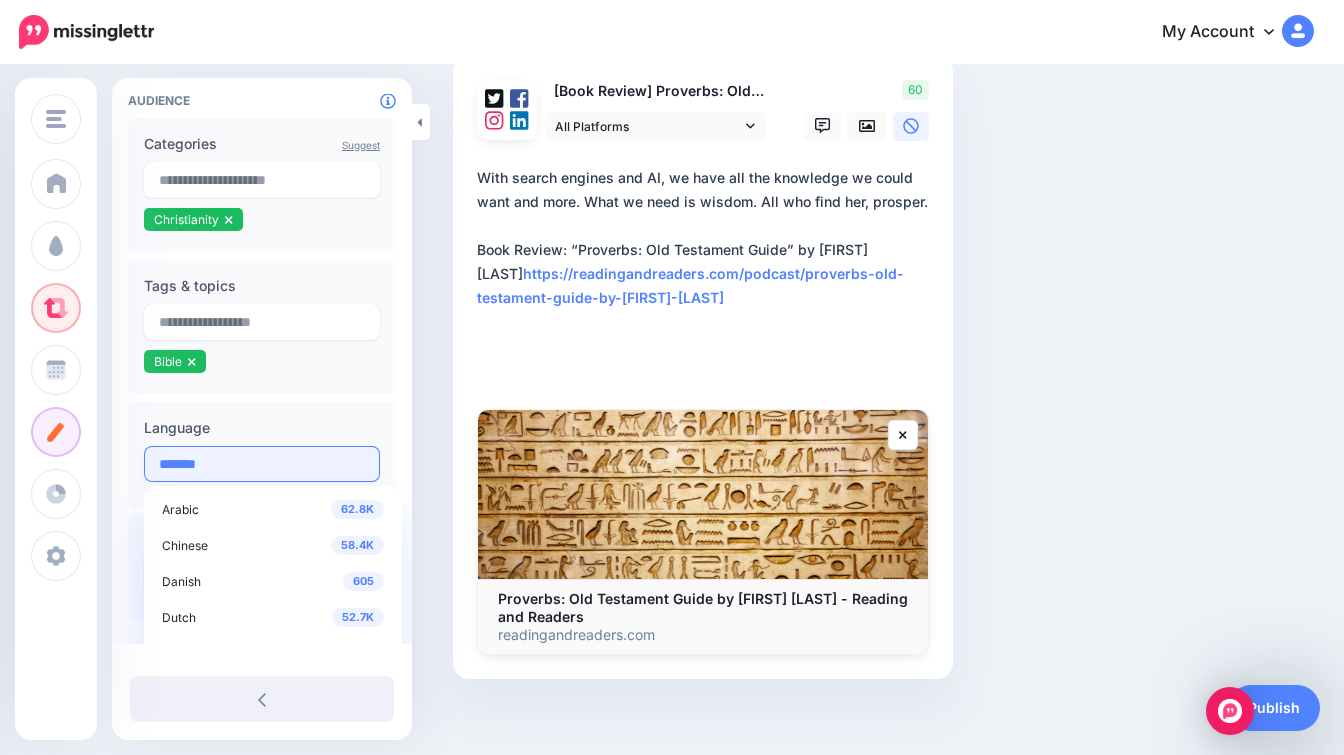 type on "*******" 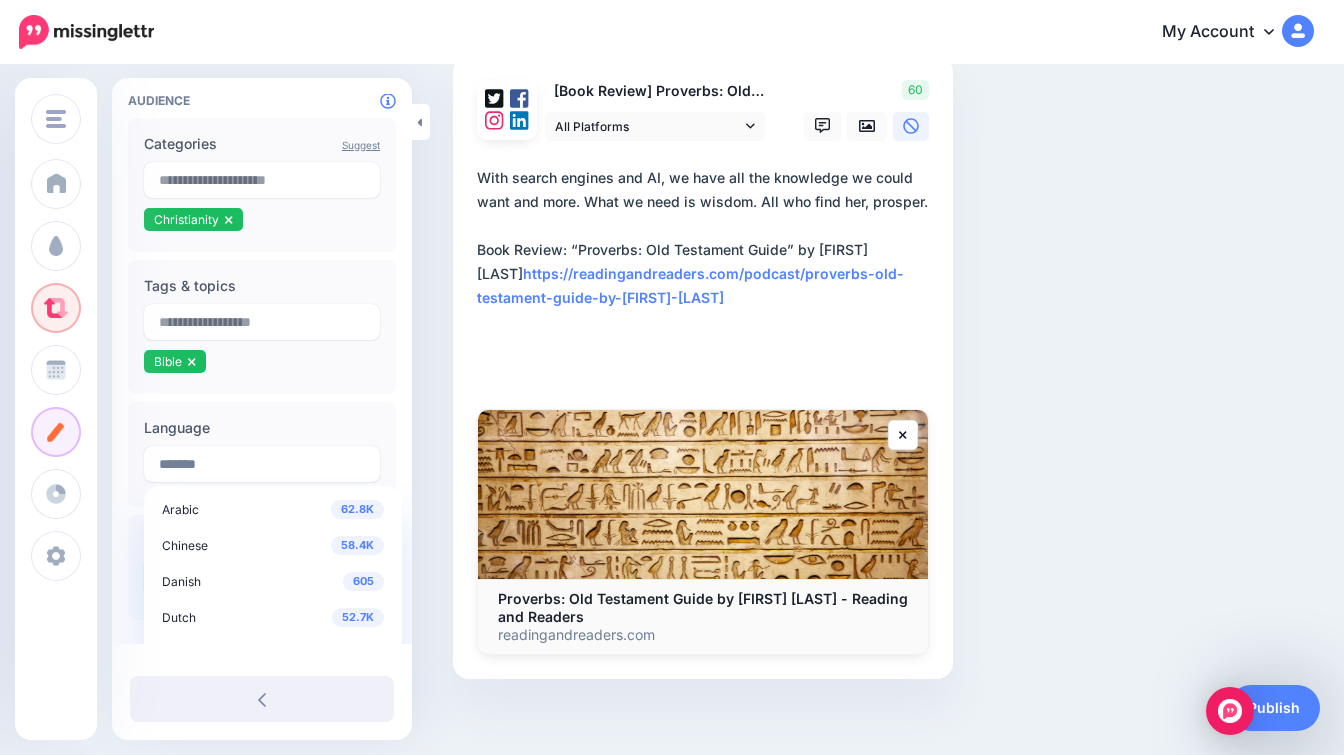 click on "Language
*******
62.8K
Arabic
58.4K
Chinese
605
Danish
52.7K
Dutch
19.9M
English
9.8K
Finnish
476K 588K" at bounding box center (262, 454) 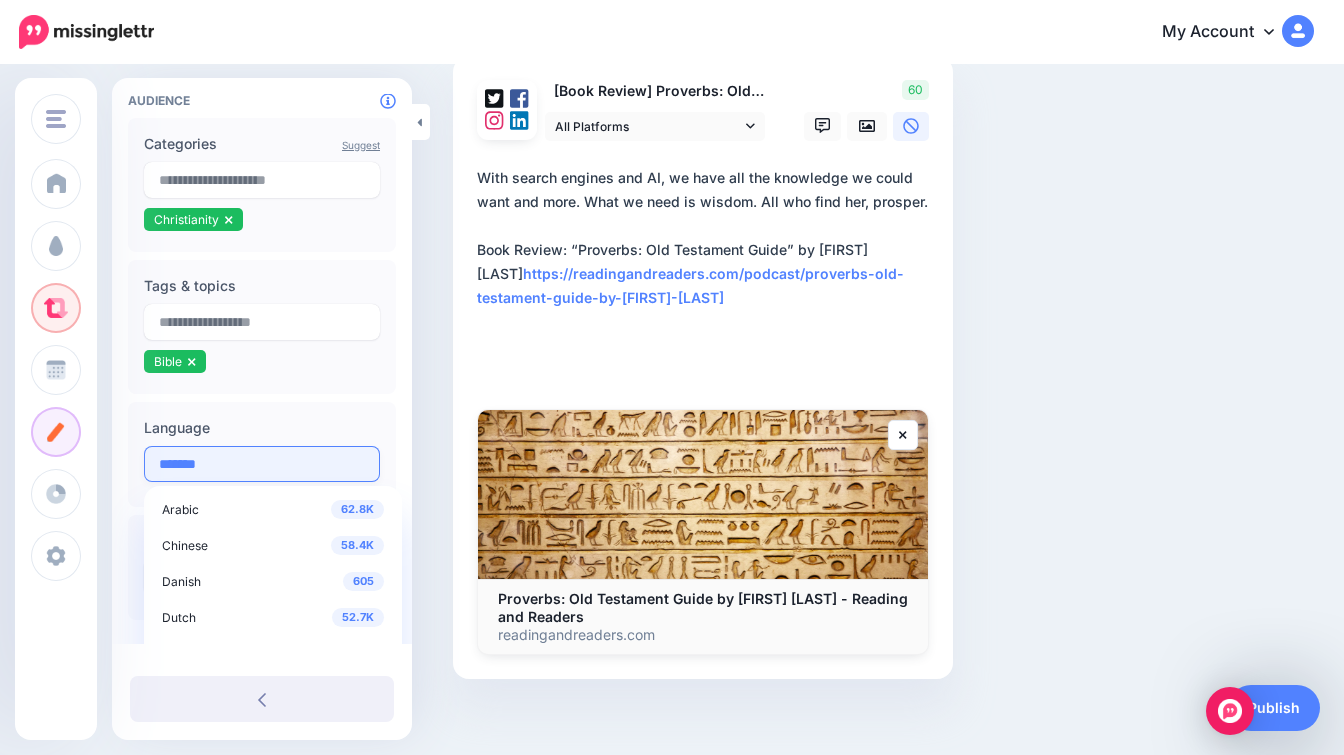 click on "*******" at bounding box center [262, 464] 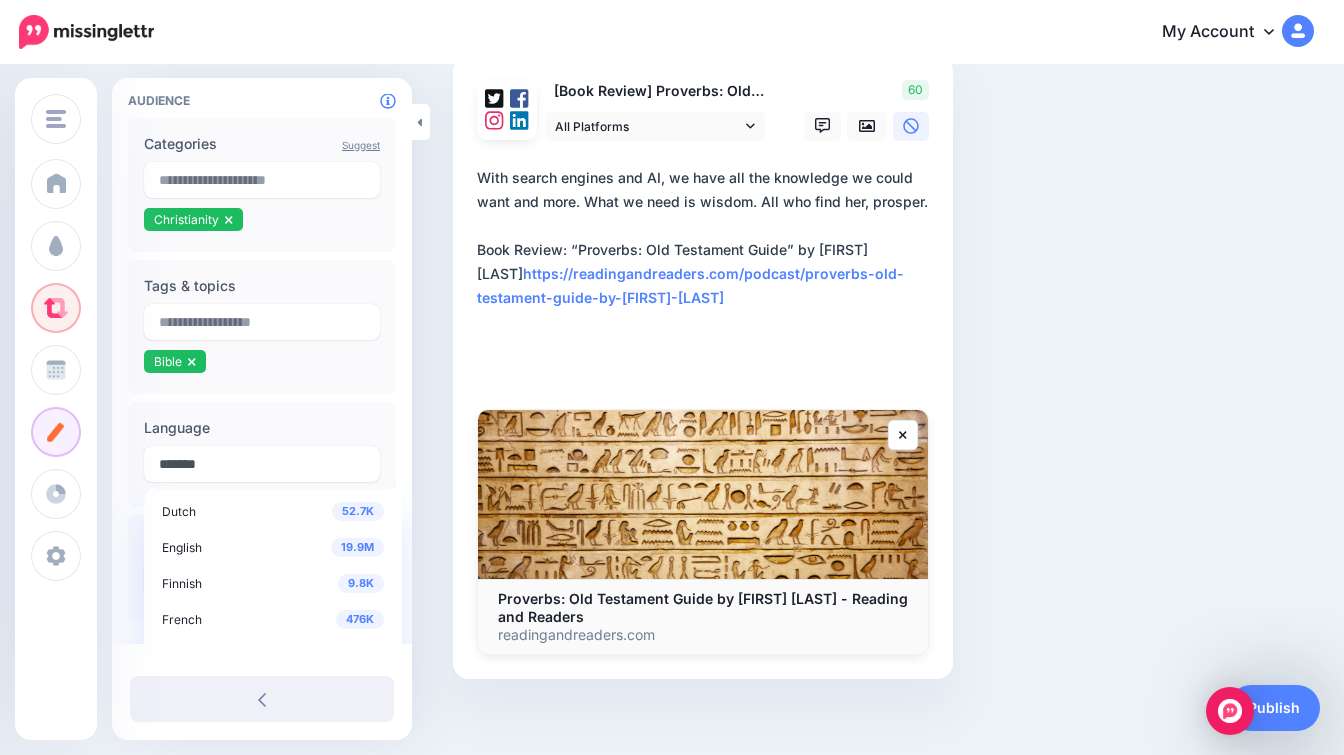 scroll, scrollTop: 115, scrollLeft: 0, axis: vertical 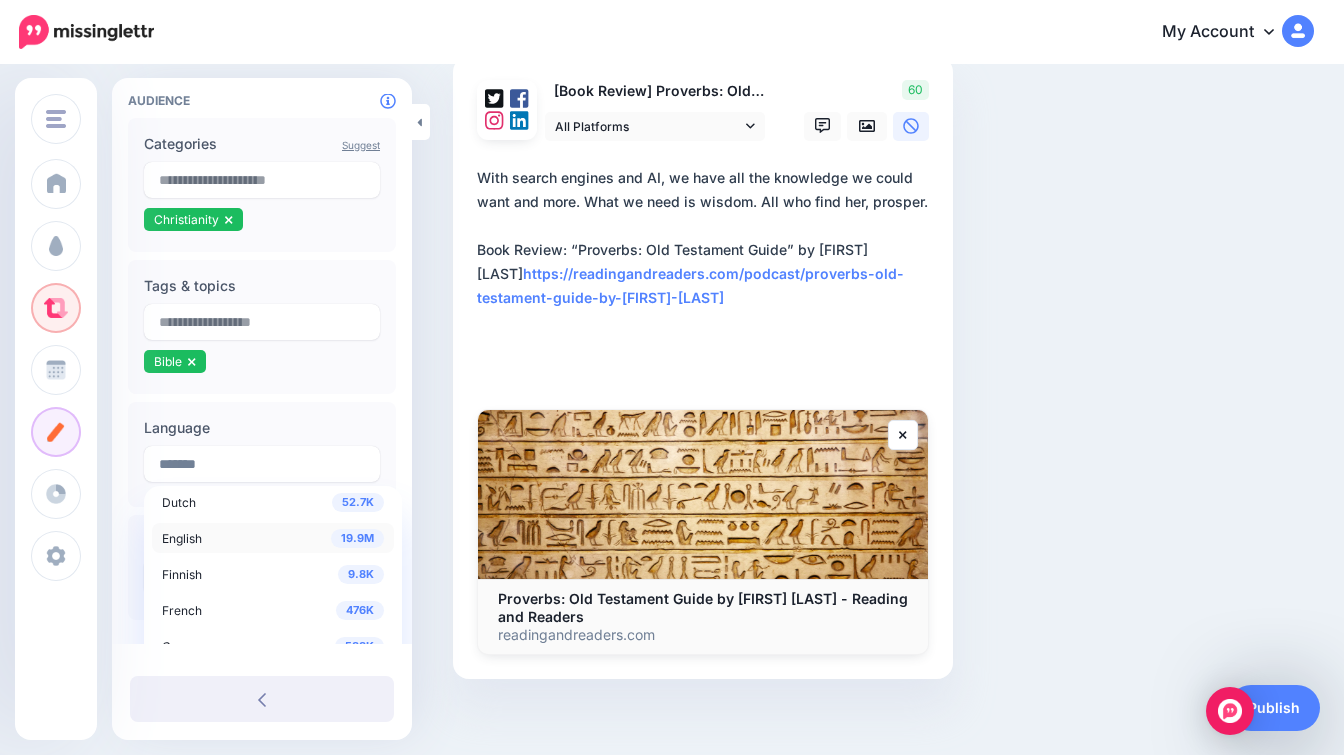 click on "19.9M
English" at bounding box center [273, 538] 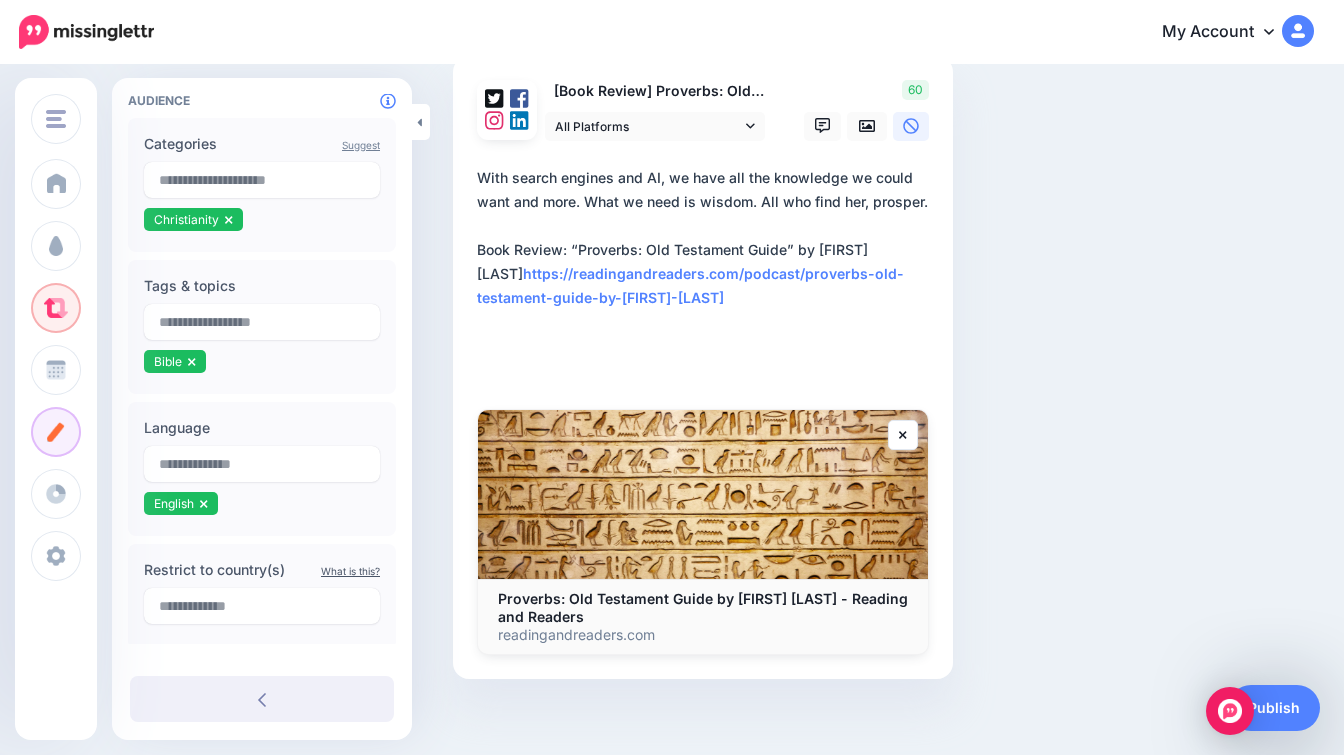 click on "Suggest
Categories
128K
Christianity
Society
Christianity
Tags & topics
9.92K
Bible" at bounding box center [262, 383] 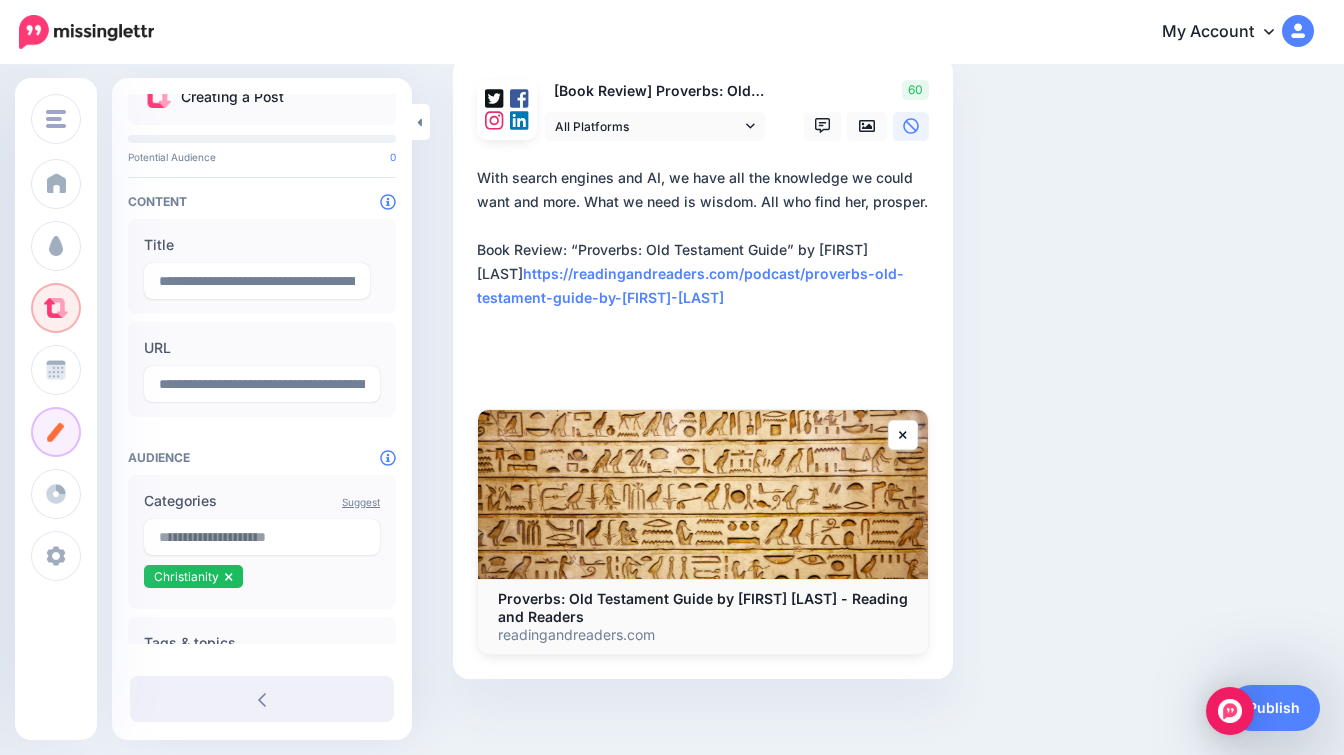 scroll, scrollTop: 0, scrollLeft: 0, axis: both 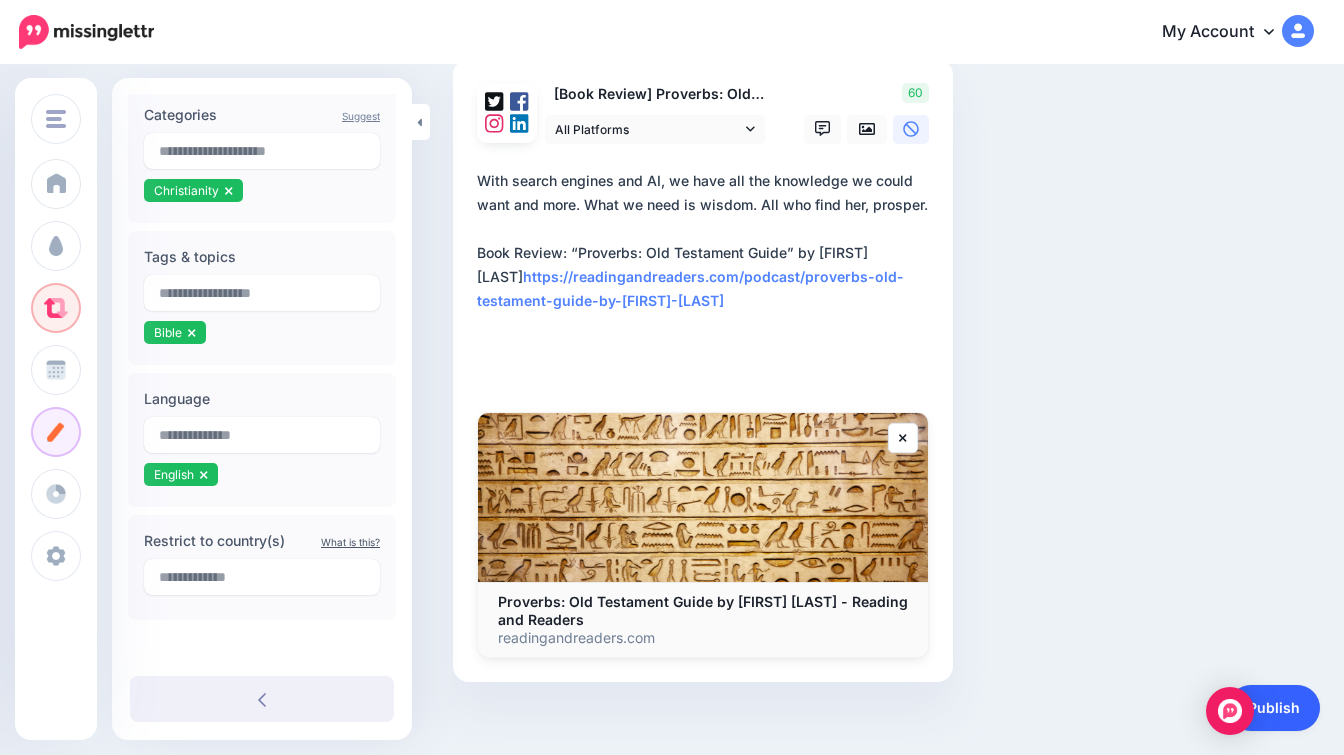 click on "Publish" at bounding box center (1274, 708) 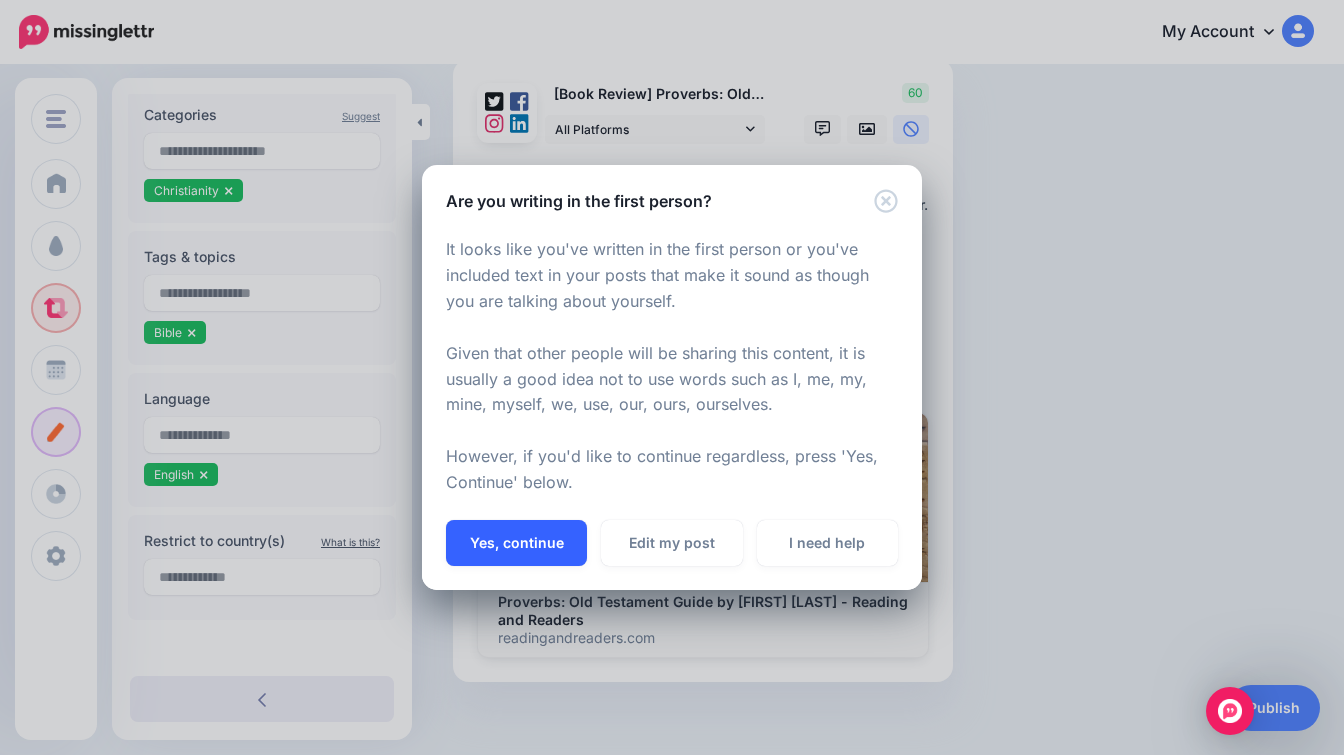 click on "Yes, continue" at bounding box center (516, 543) 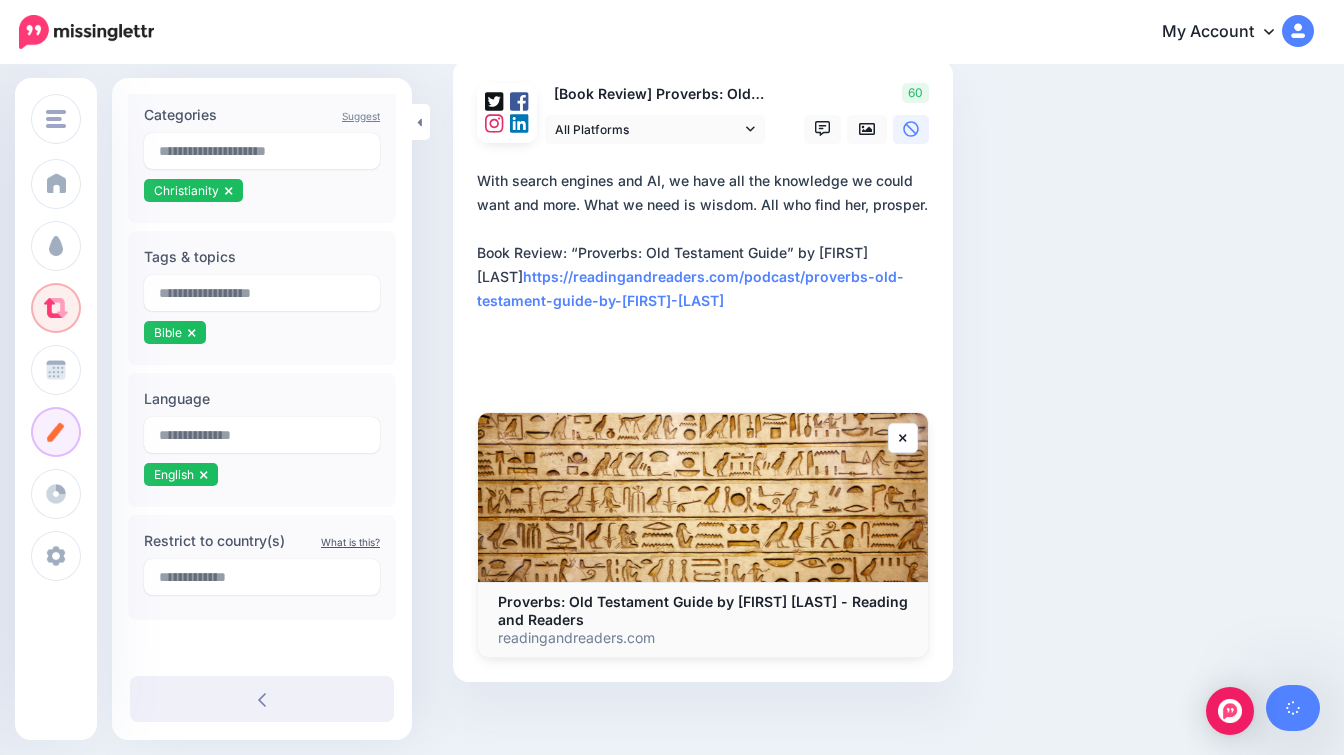 click on "**********" at bounding box center (707, 277) 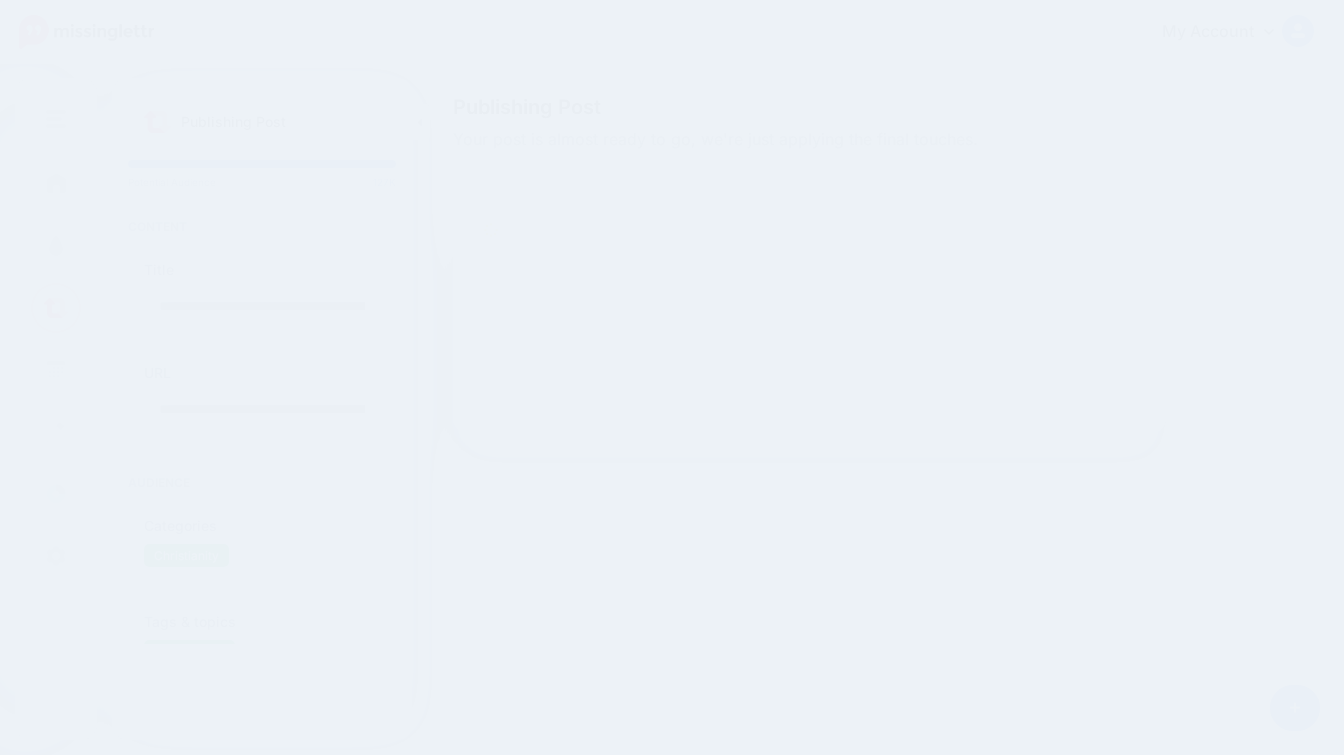 scroll, scrollTop: 0, scrollLeft: 0, axis: both 